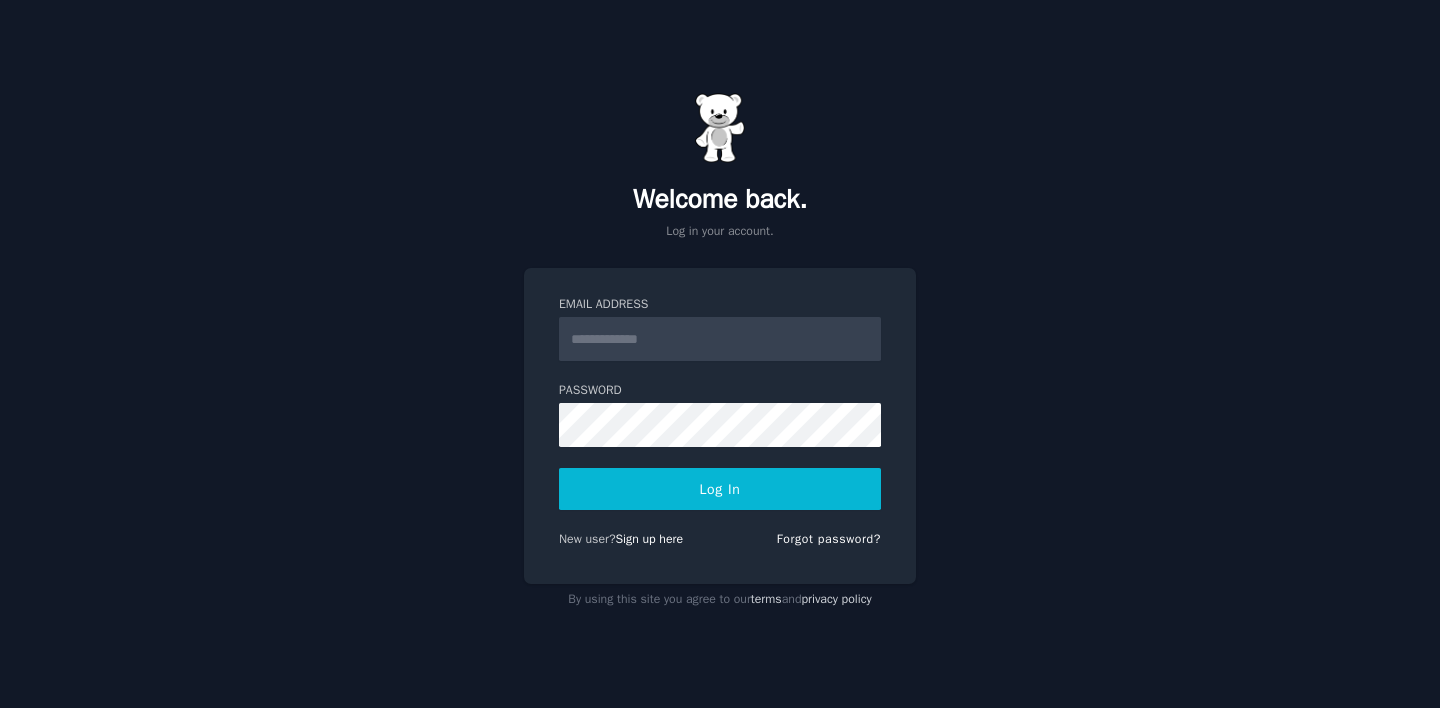 scroll, scrollTop: 0, scrollLeft: 0, axis: both 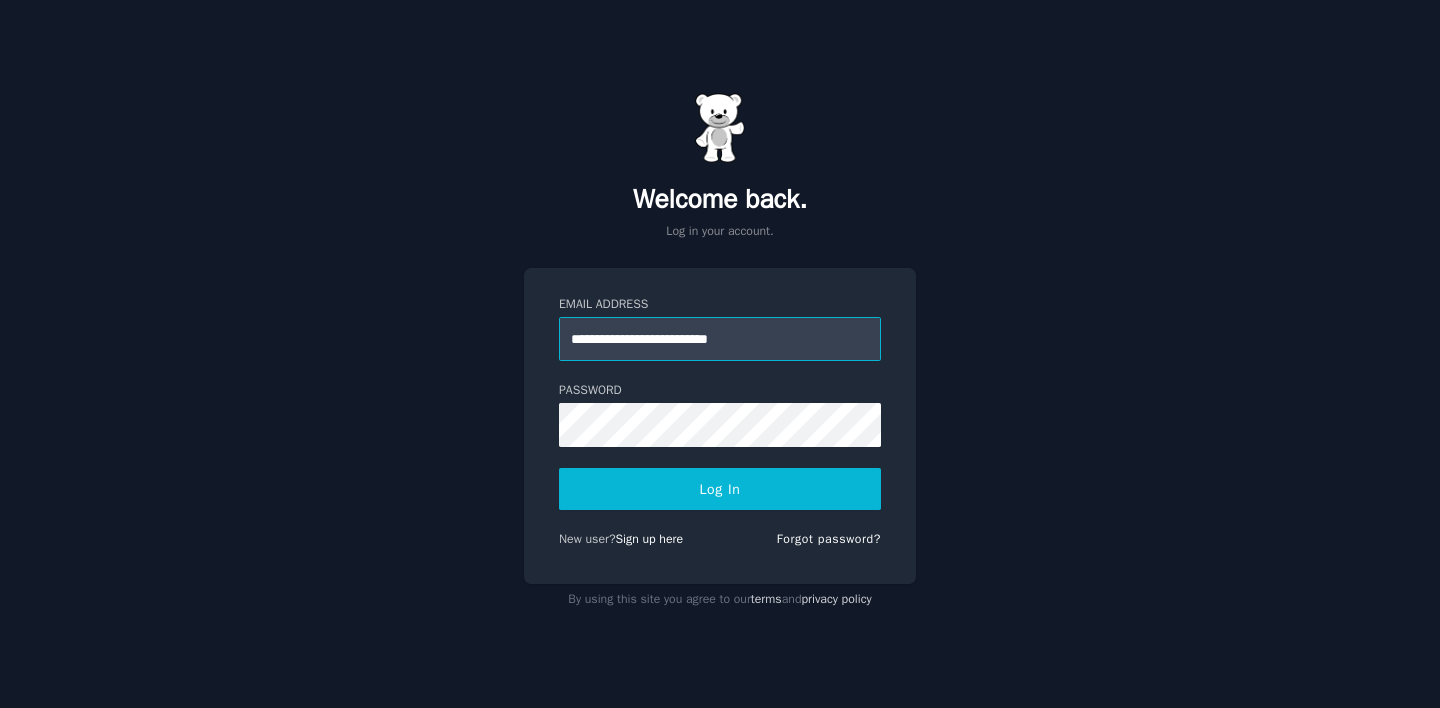 type on "**********" 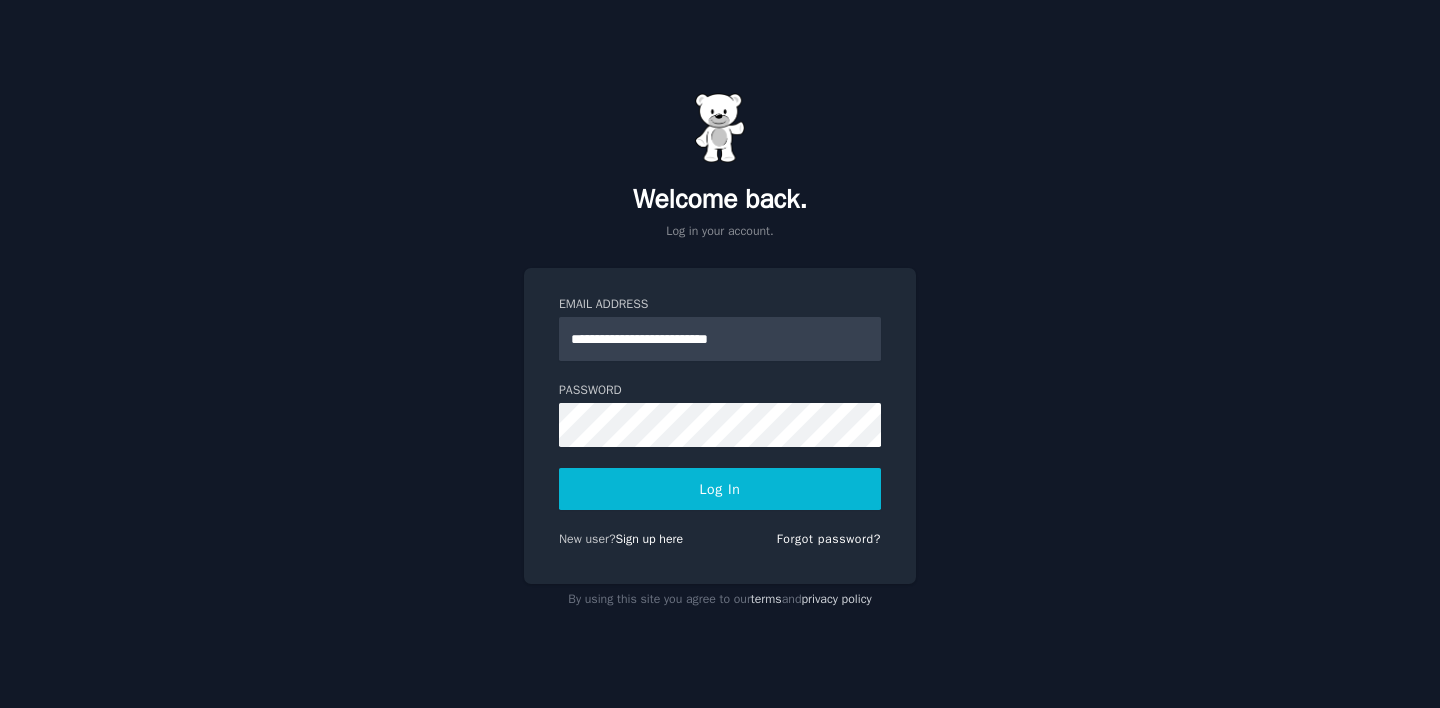click on "Log In" at bounding box center [720, 489] 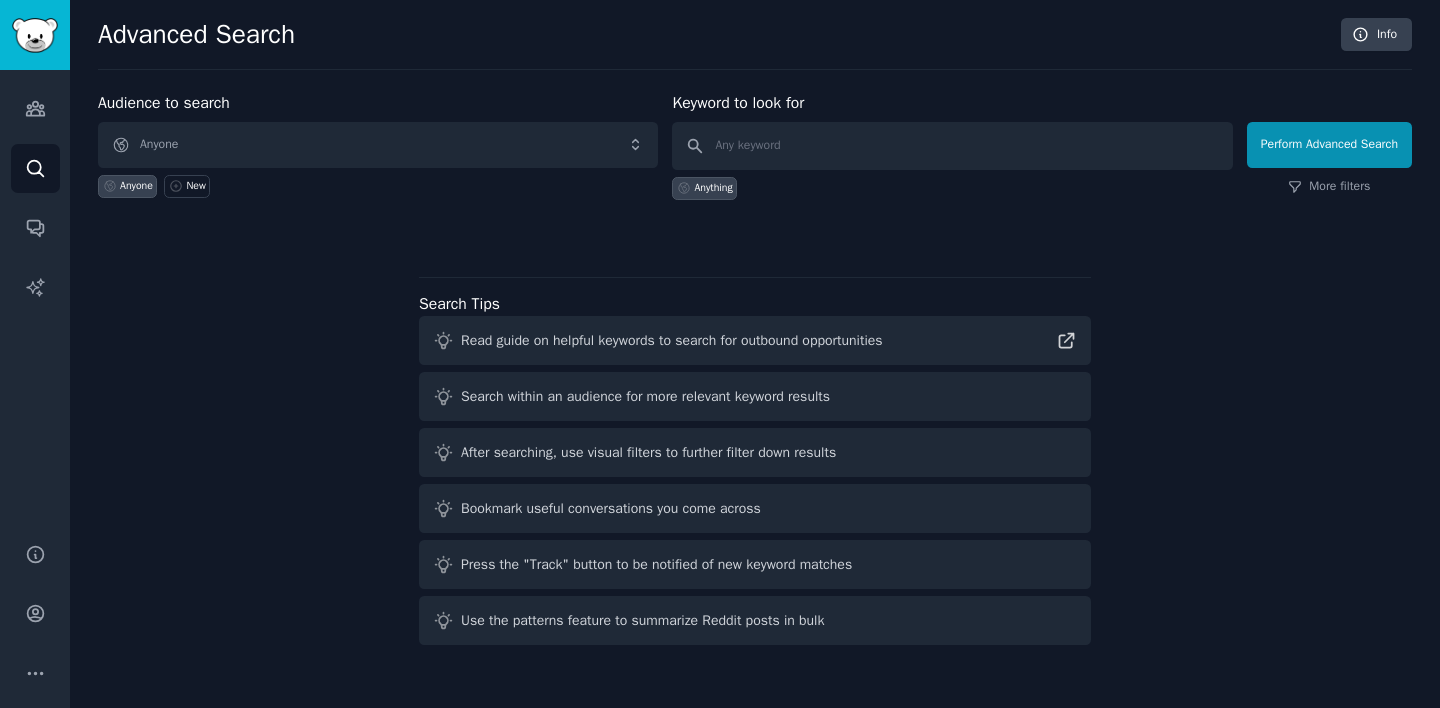 scroll, scrollTop: 0, scrollLeft: 0, axis: both 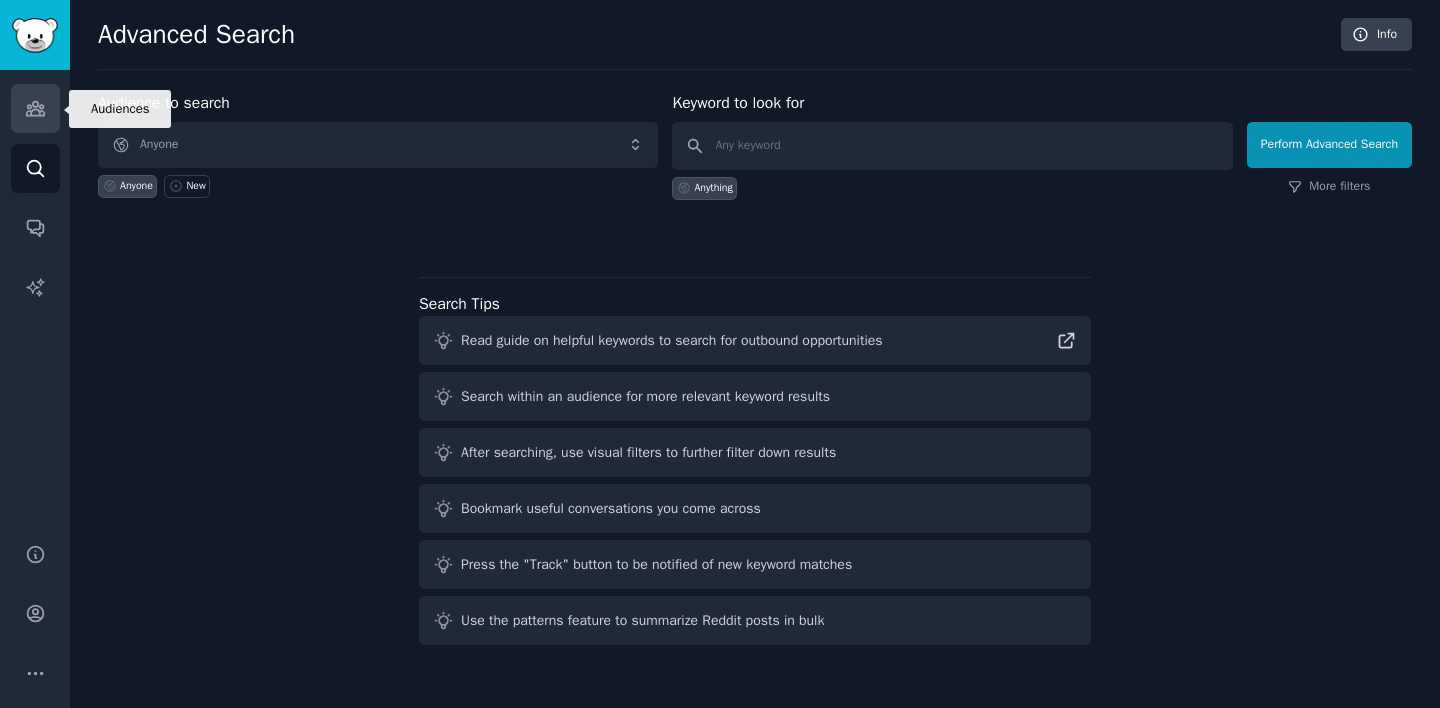 click 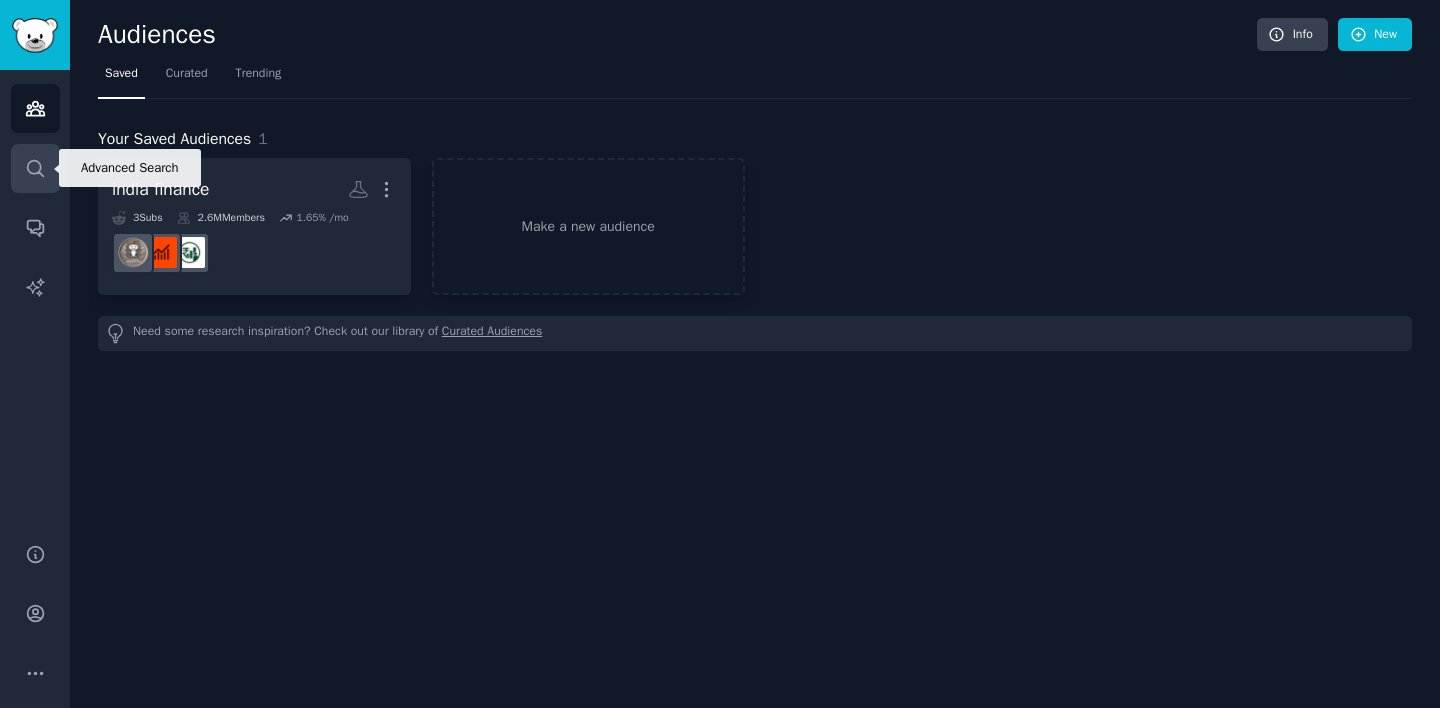 click 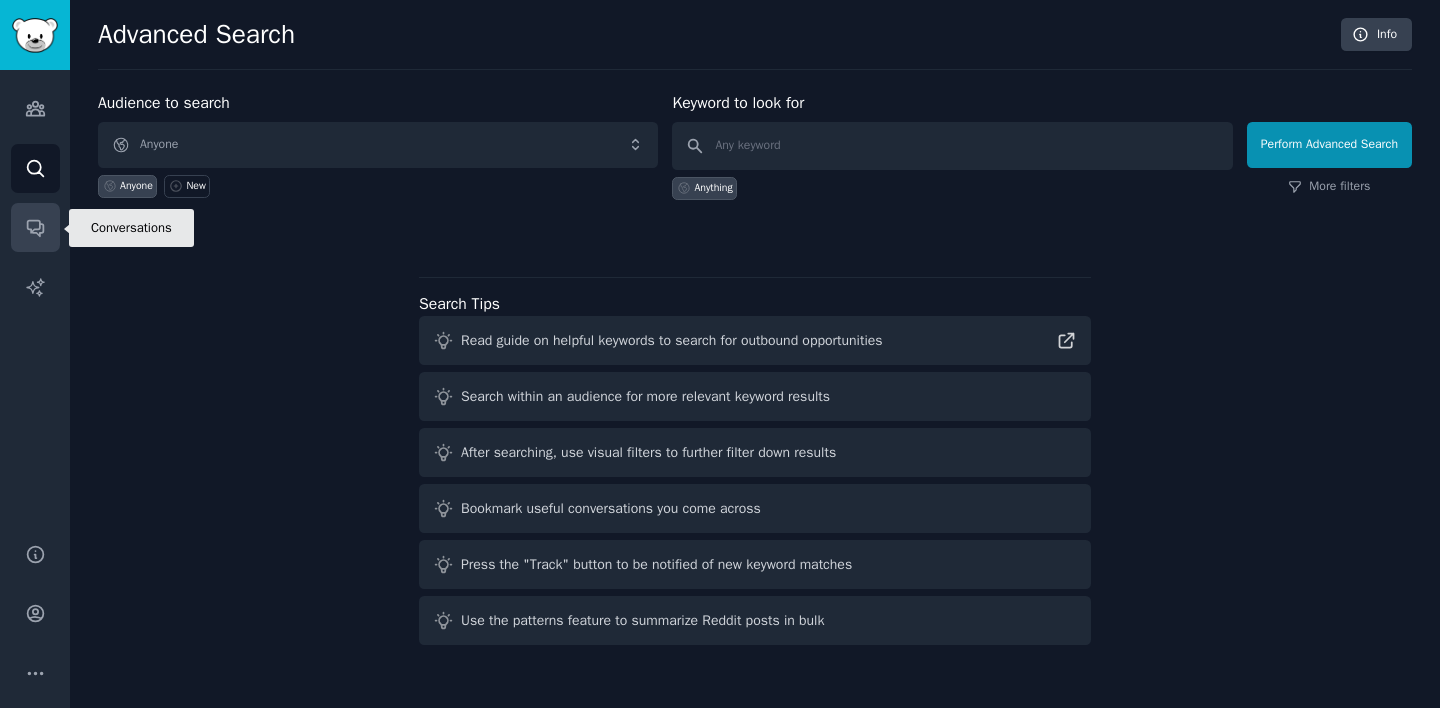click 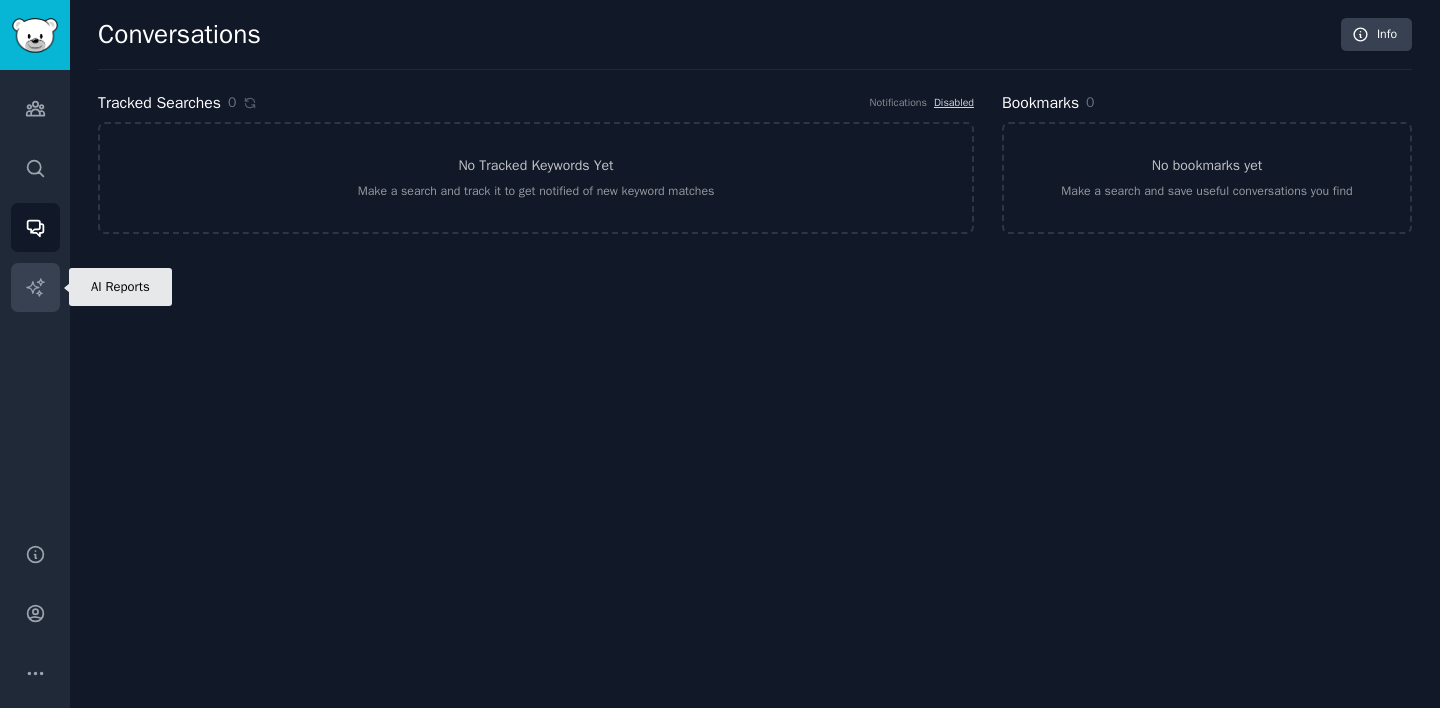 click on "AI Reports" at bounding box center [35, 287] 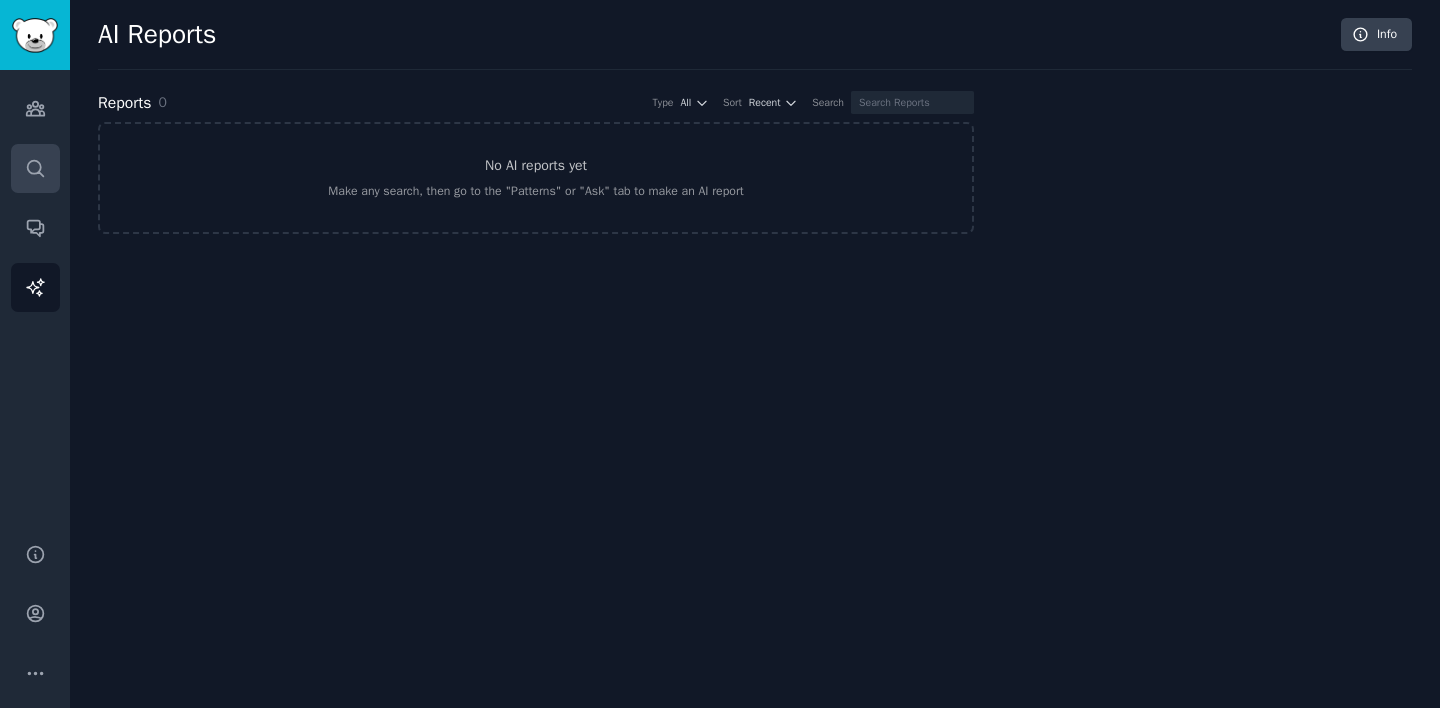 scroll, scrollTop: 0, scrollLeft: 0, axis: both 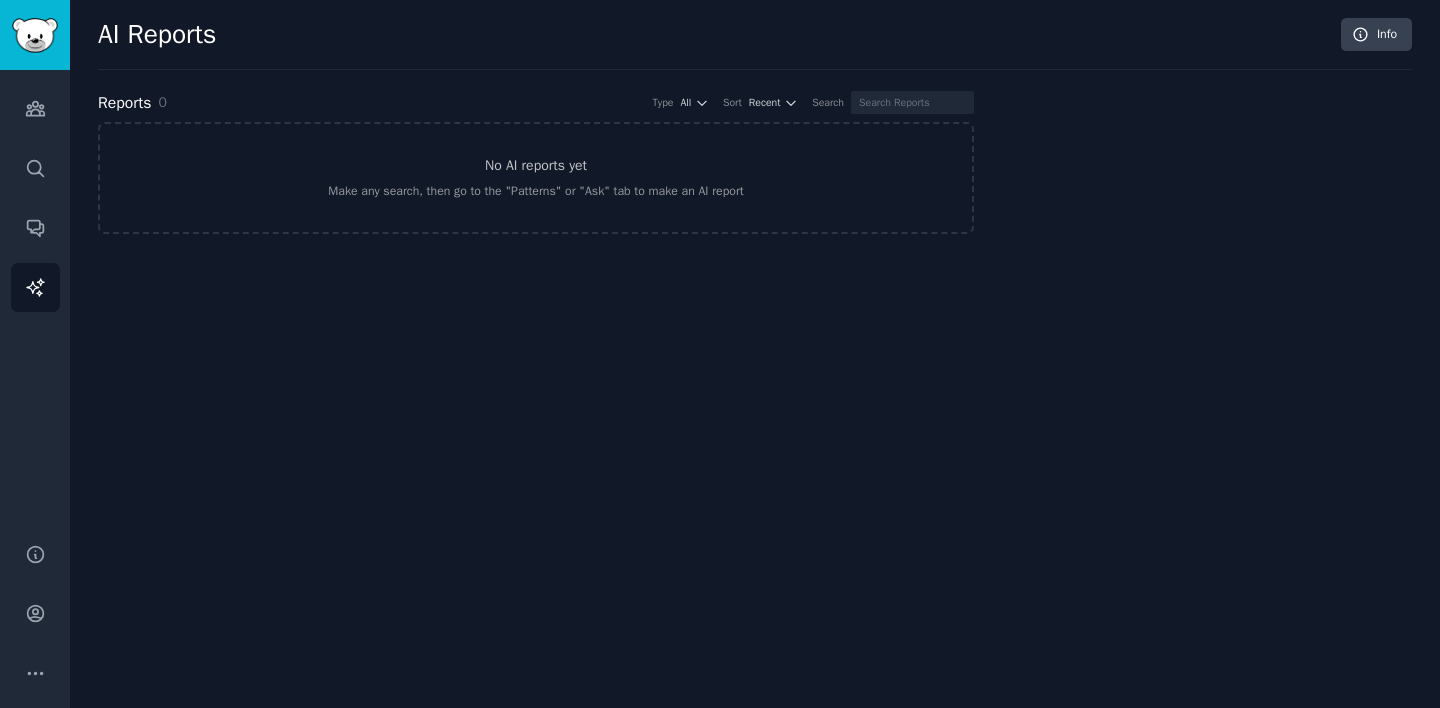 click at bounding box center (35, 35) 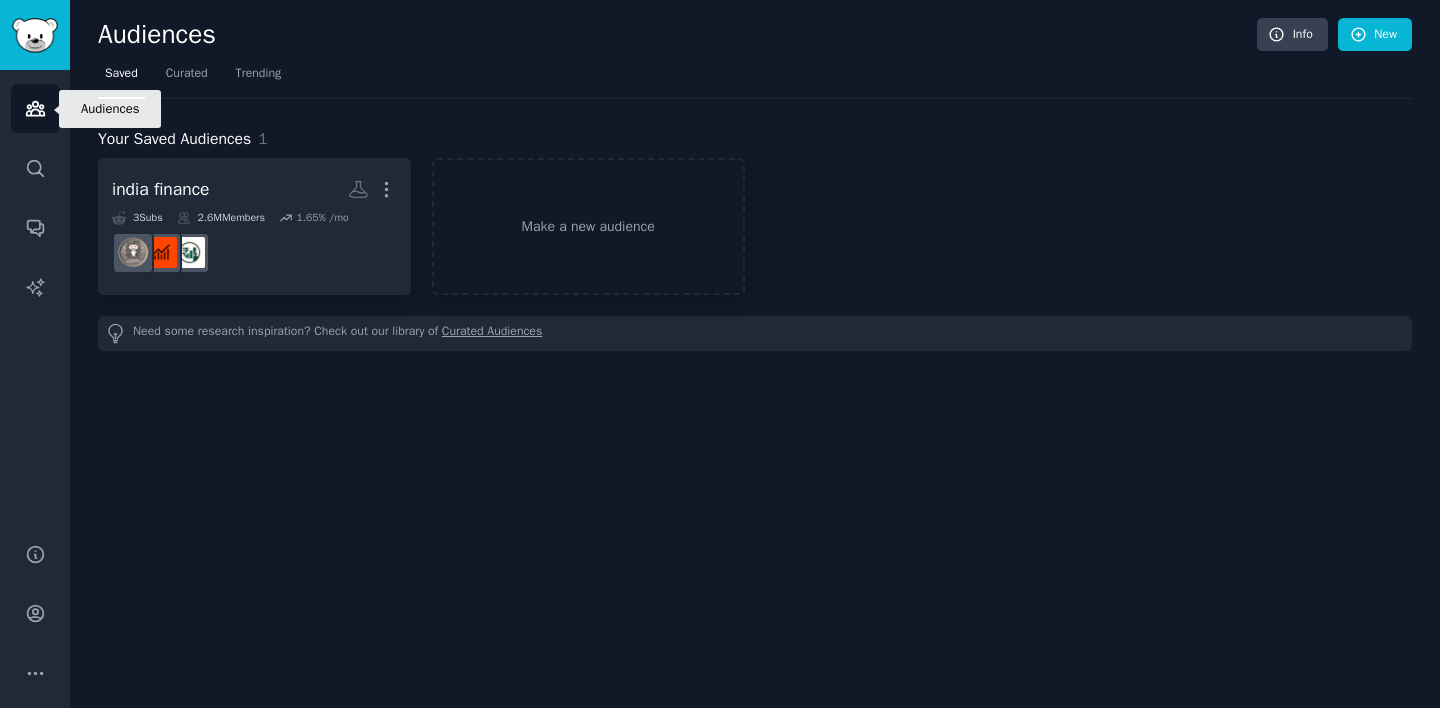 click 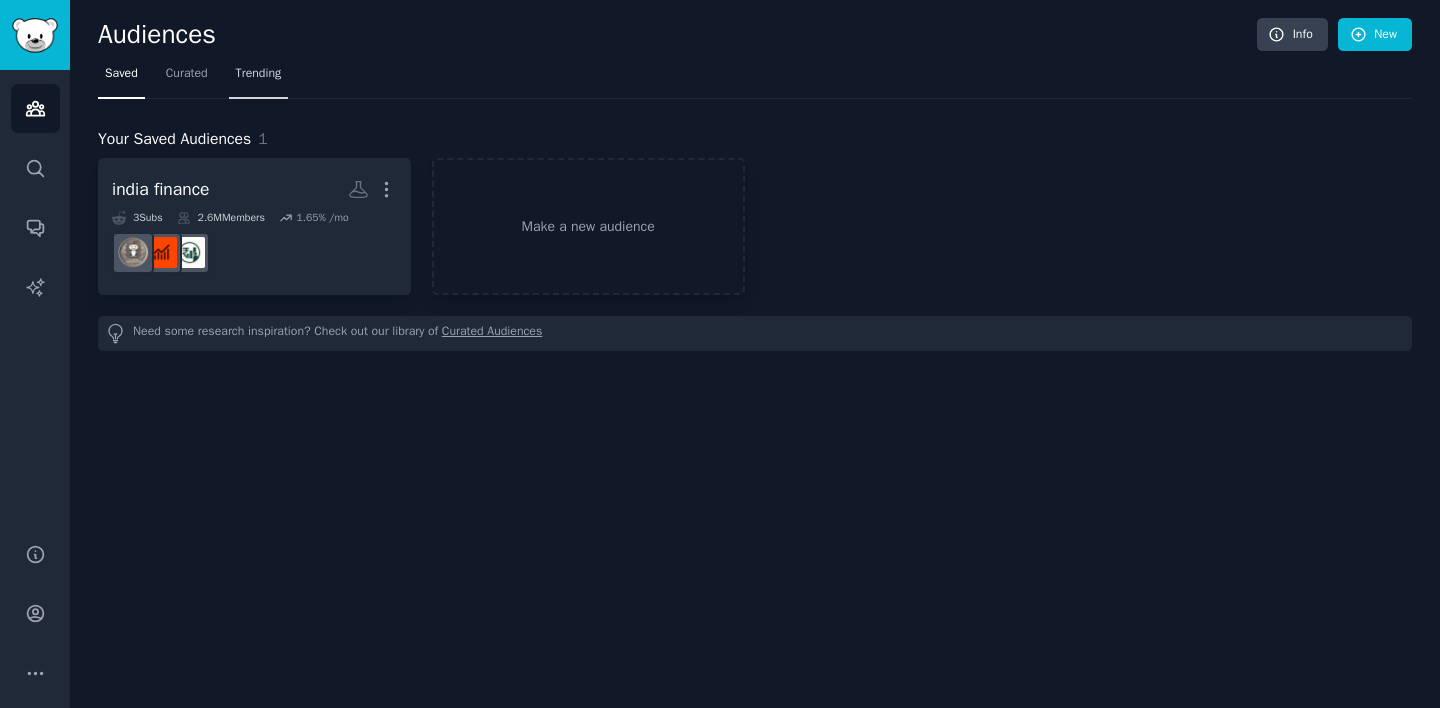 click on "Trending" at bounding box center (259, 74) 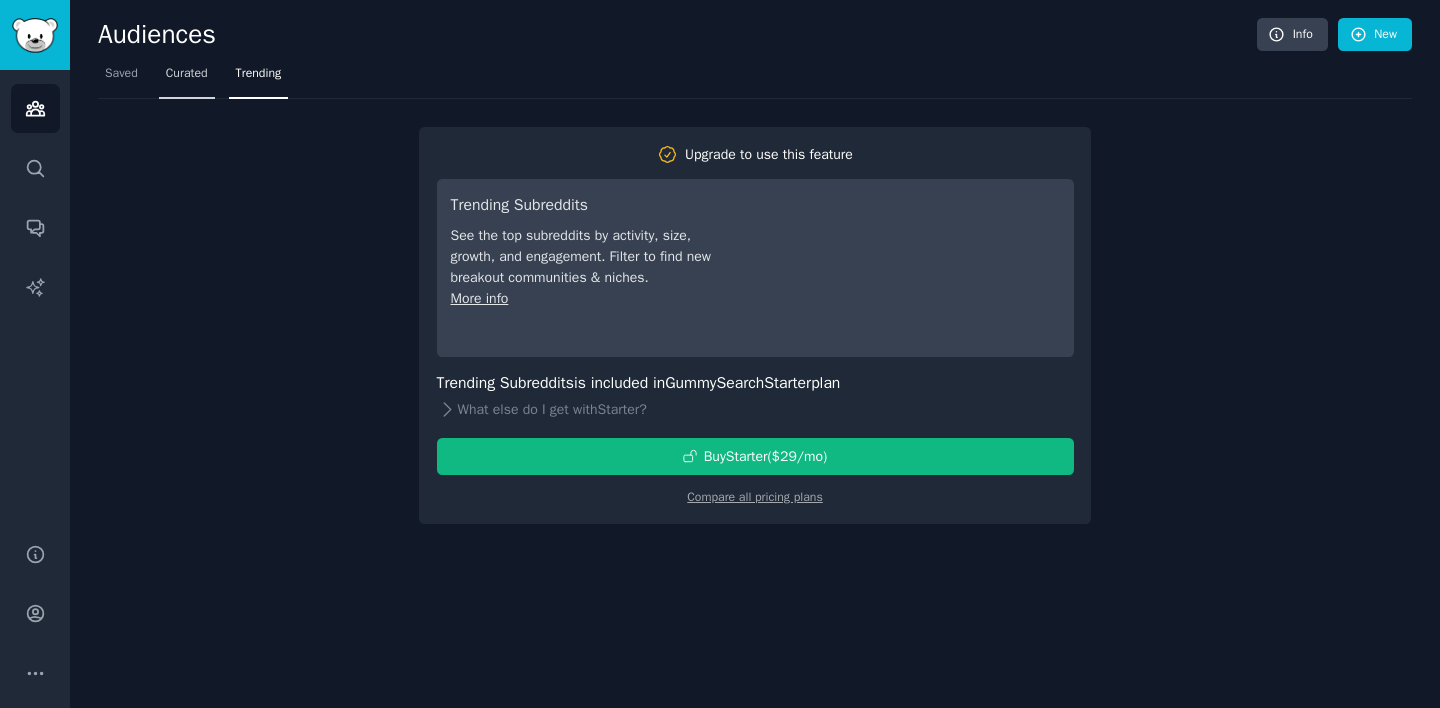 click on "Curated" at bounding box center [187, 74] 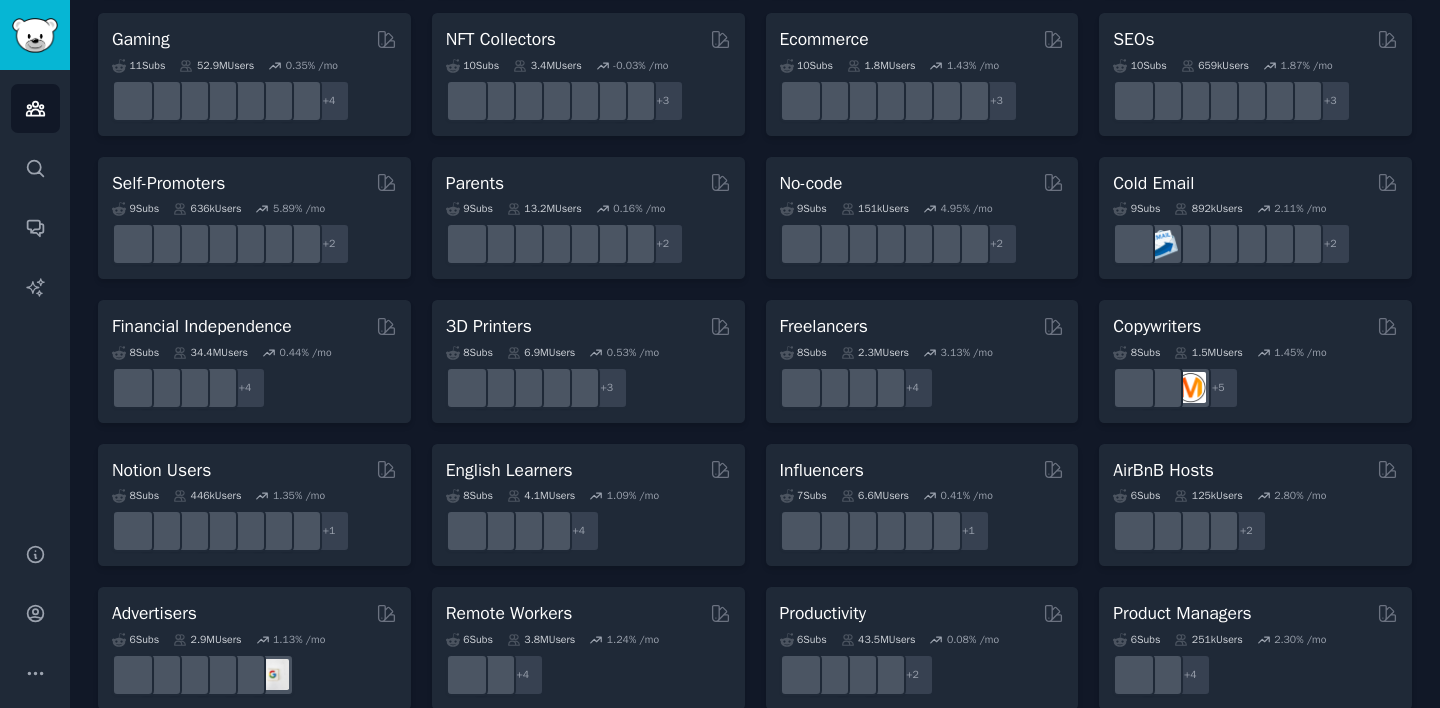 scroll, scrollTop: 722, scrollLeft: 0, axis: vertical 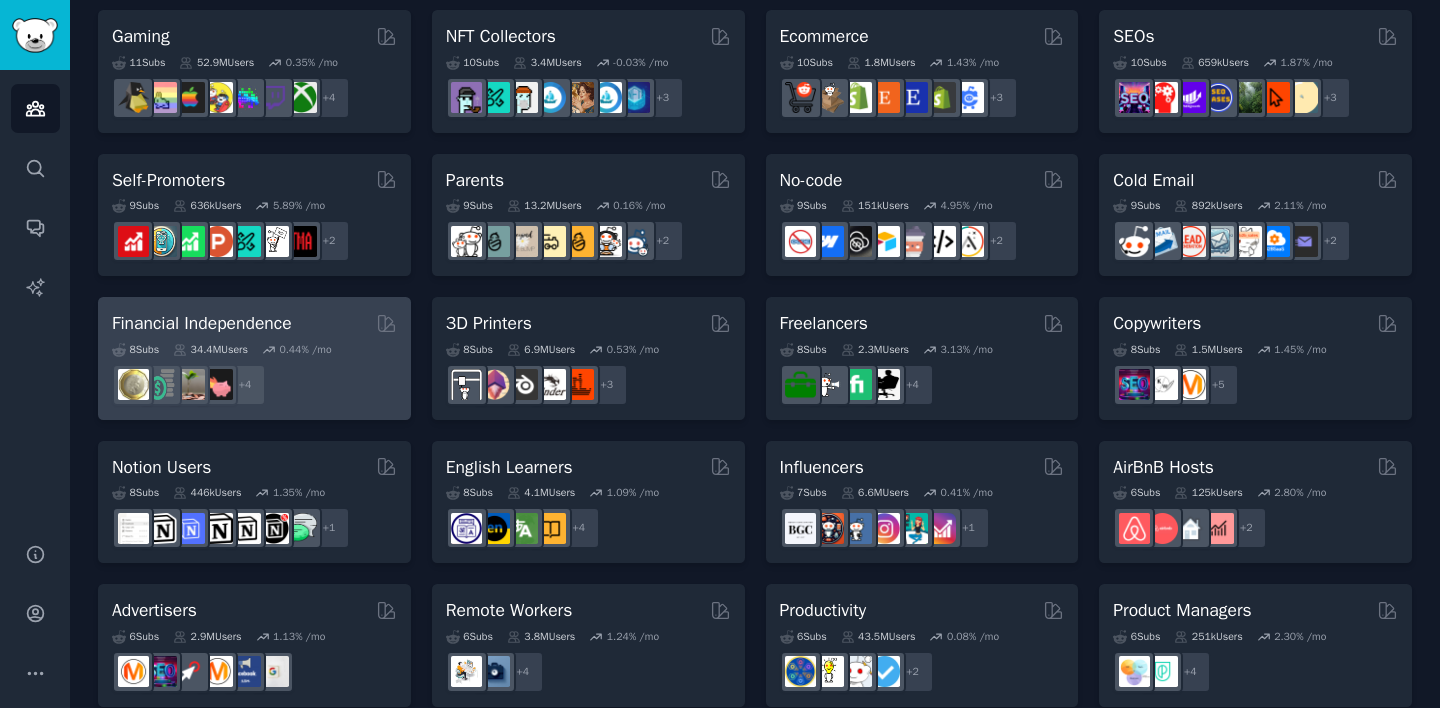 click on "Financial Independence" at bounding box center [254, 323] 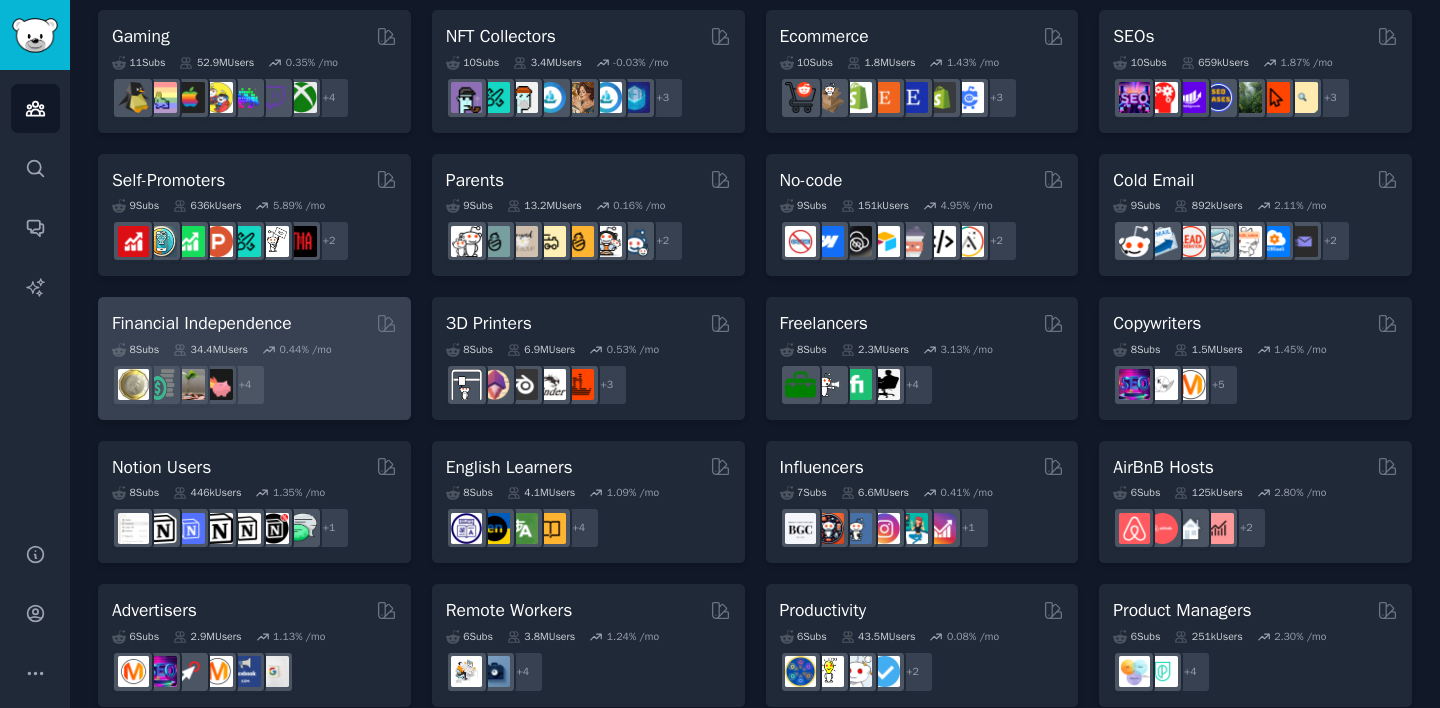 click on "+ 4" at bounding box center [254, 385] 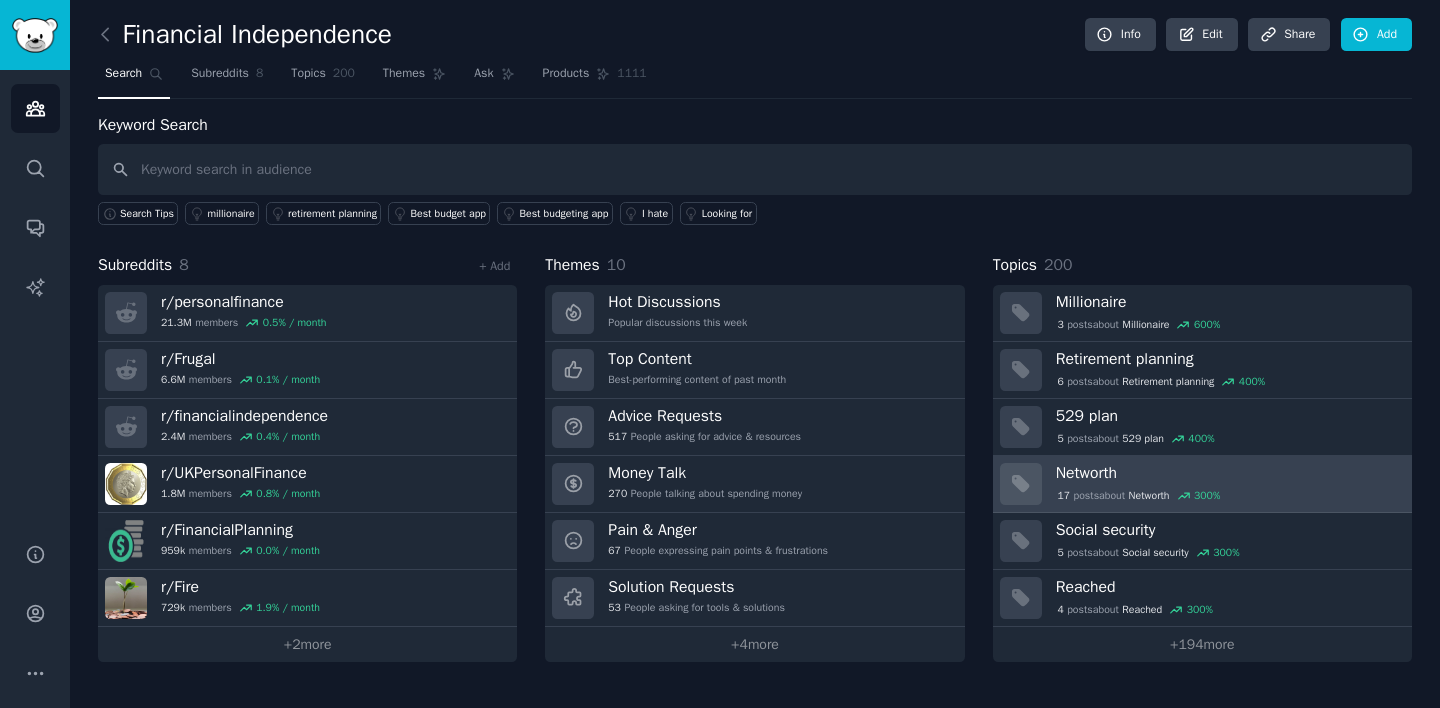 scroll, scrollTop: 0, scrollLeft: 0, axis: both 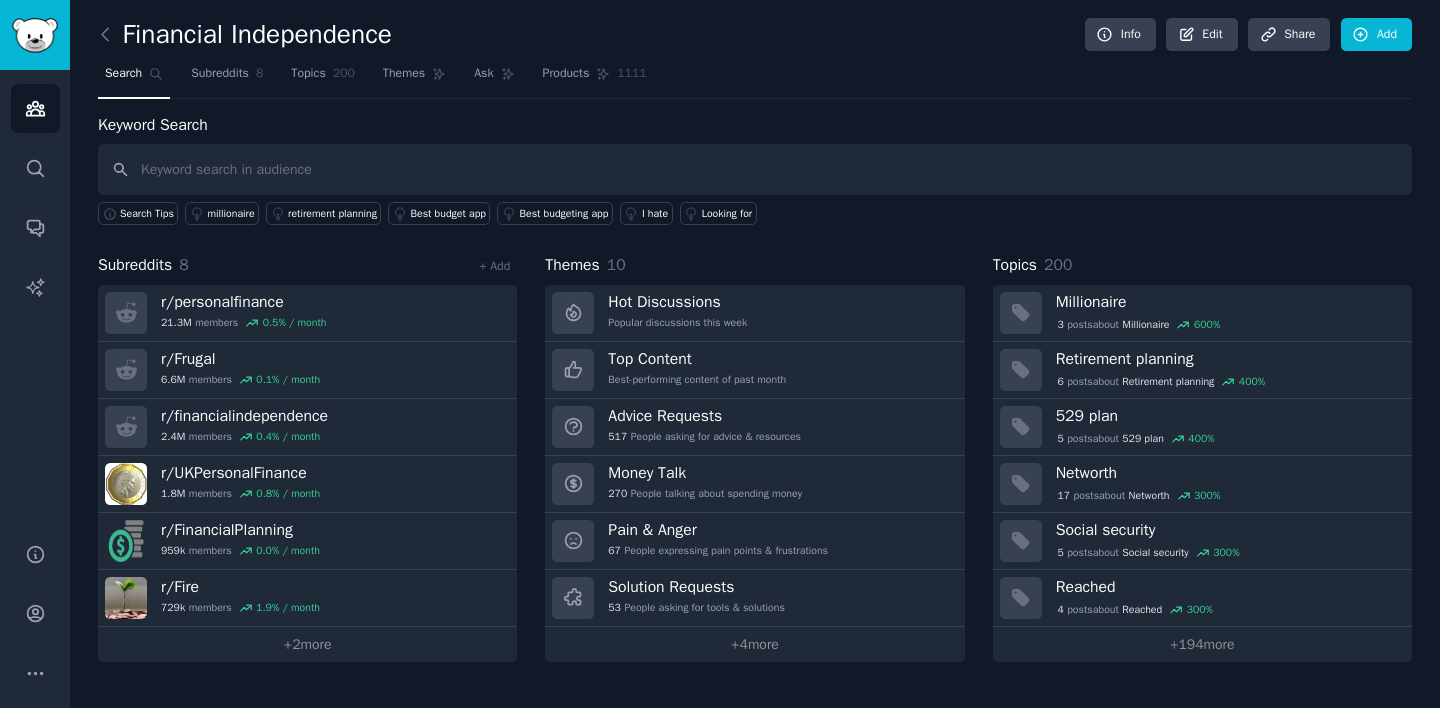 click on "Keyword Search Search Tips millionaire retirement planning Best budget app Best budgeting app I hate Looking for Subreddits 8 + Add r/ personalfinance 21.3M  members 0.5 % / month r/ Frugal 6.6M  members 0.1 % / month r/ financialindependence 2.4M  members 0.4 % / month r/ UKPersonalFinance 1.8M  members 0.8 % / month r/ FinancialPlanning 959k  members 0.0 % / month r/ Fire 729k  members 1.9 % / month +  2  more Themes 10 Hot Discussions Popular discussions this week Top Content Best-performing content of past month Advice Requests 517 People asking for advice & resources Money Talk 270 People talking about spending money Pain & Anger 67 People expressing pain points & frustrations Solution Requests 53 People asking for tools & solutions +  4  more Topics 200 Millionaire 3  post s  about  Millionaire 600 % Retirement planning 6  post s  about  Retirement planning 400 % 529 plan 5  post s  about  529 plan 400 % Networth 17  post s  about  Networth 300 % Social security 5  post s  about  Social security 300 % 4" at bounding box center (755, 387) 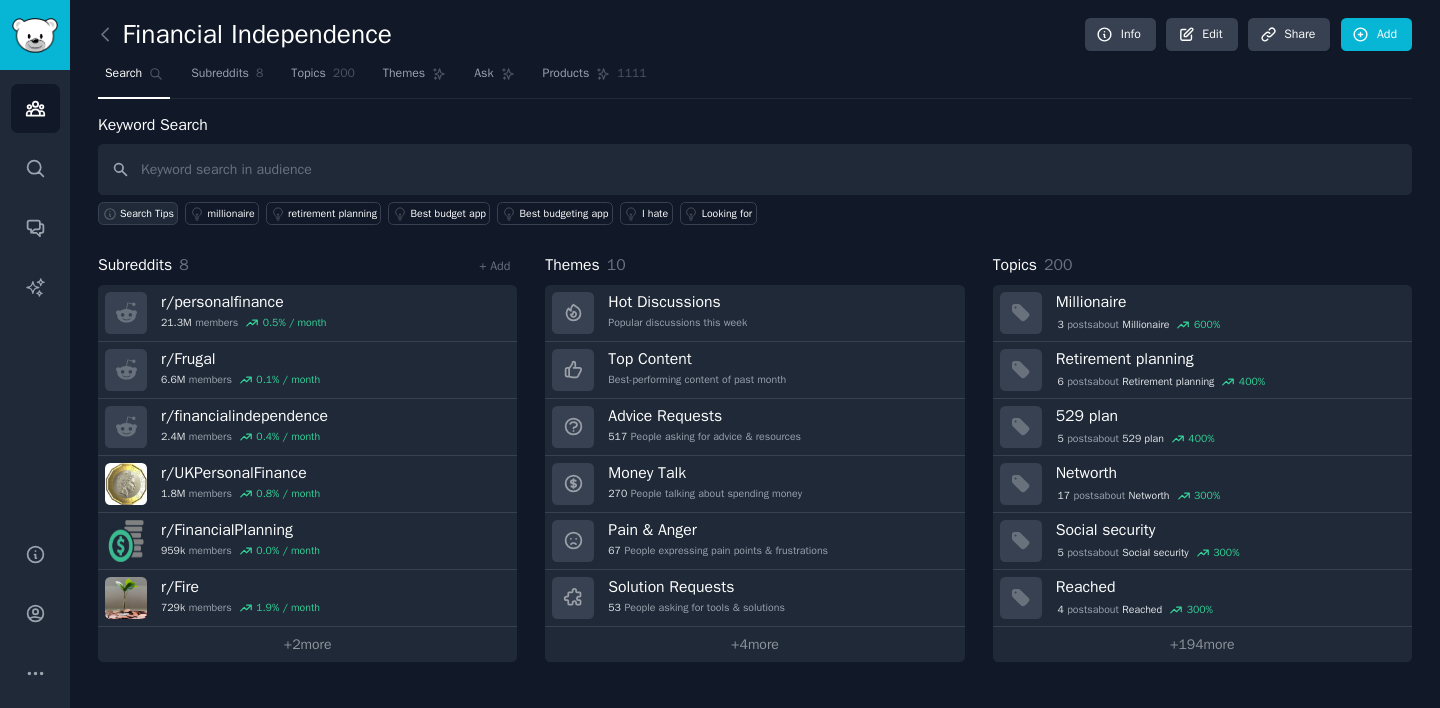 click on "Search Tips" at bounding box center [147, 214] 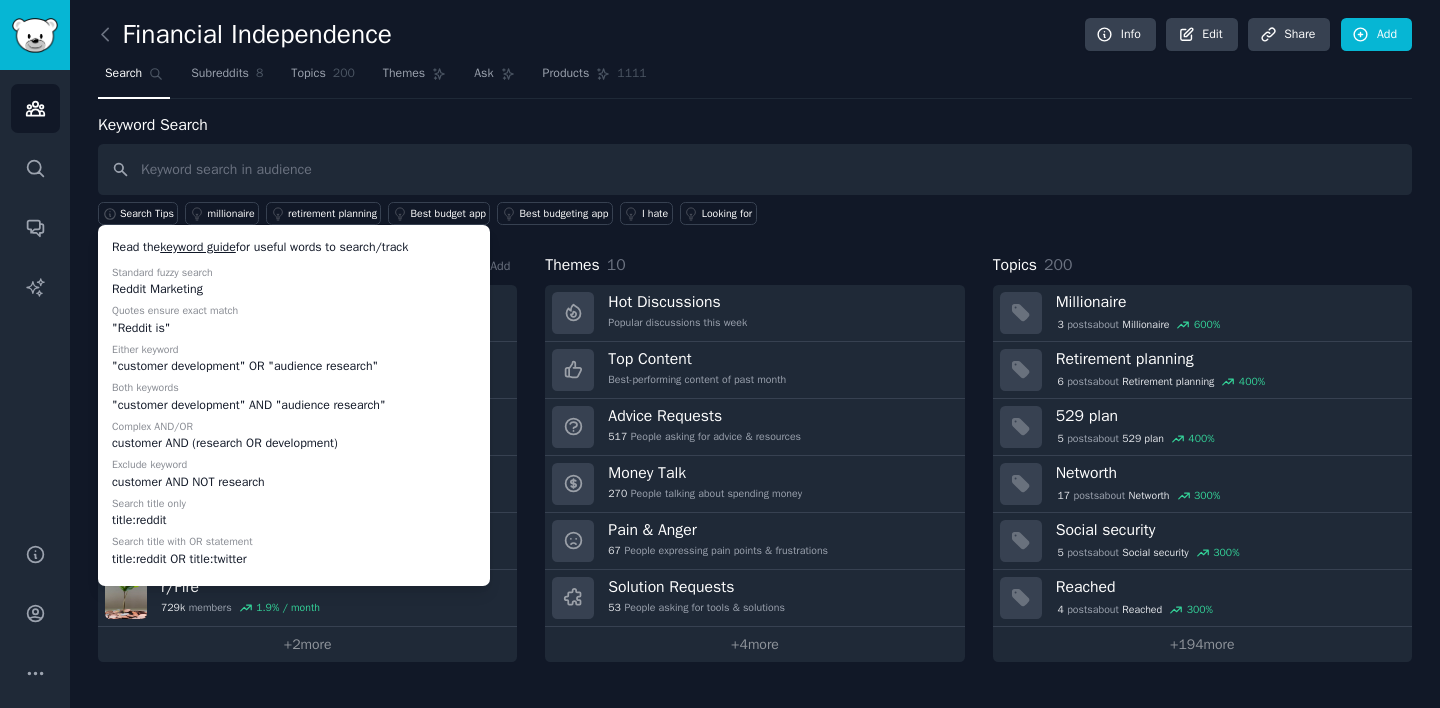 click on "Themes 10" at bounding box center [754, 265] 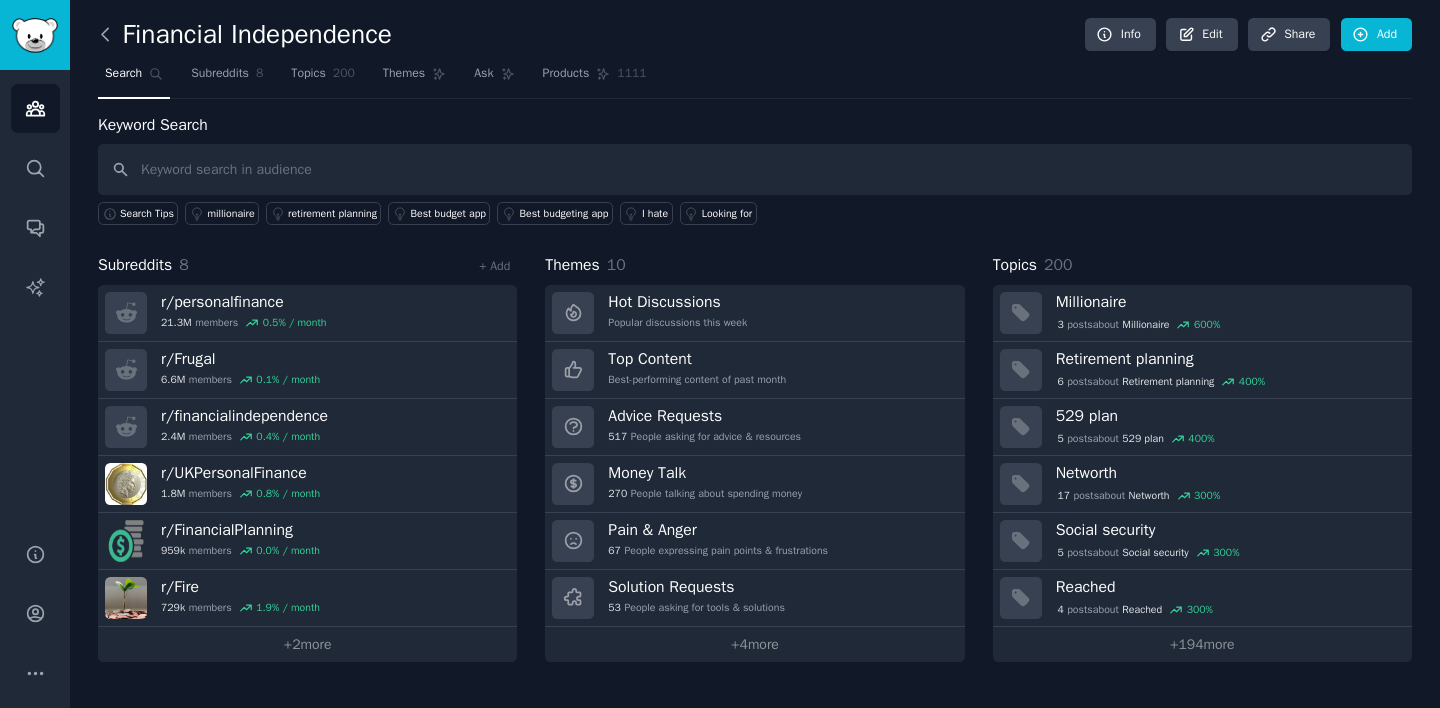 click 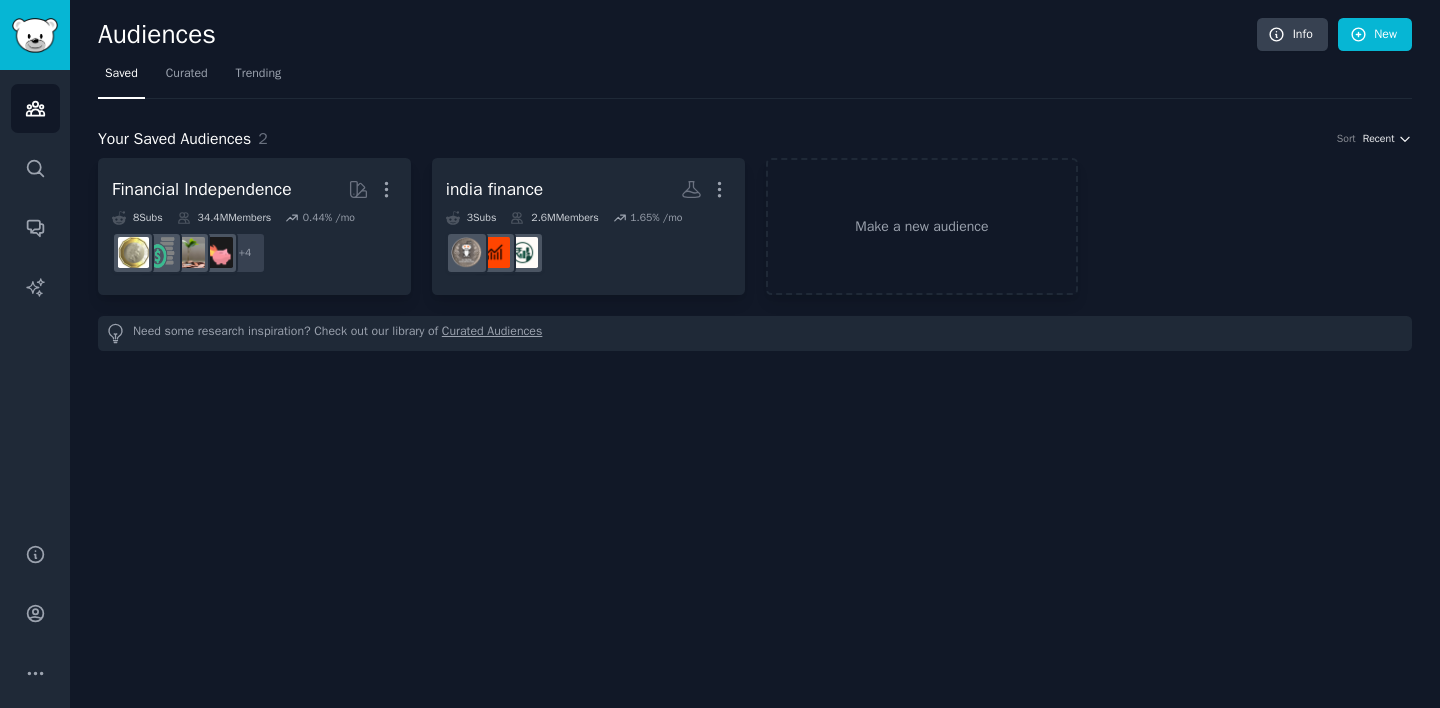 click on "Recent" at bounding box center (1379, 139) 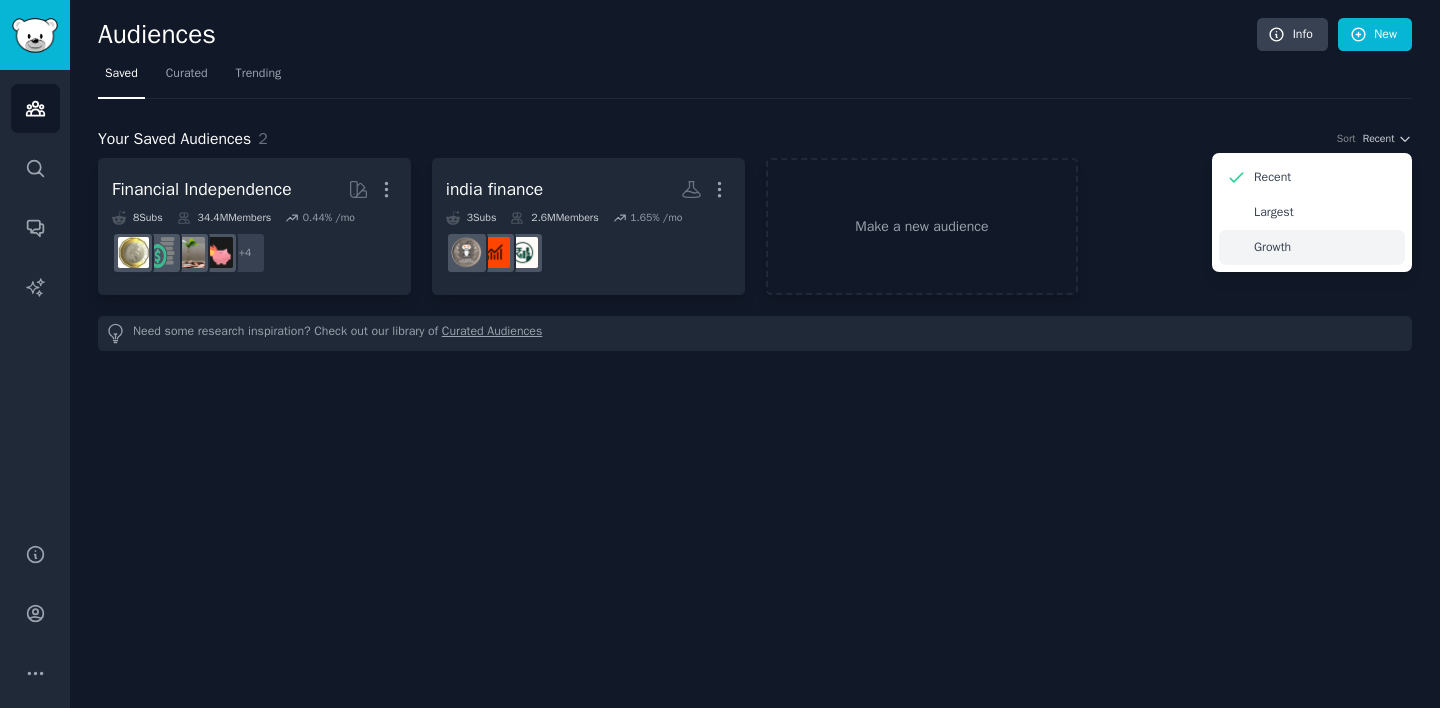 click on "Growth" at bounding box center [1272, 248] 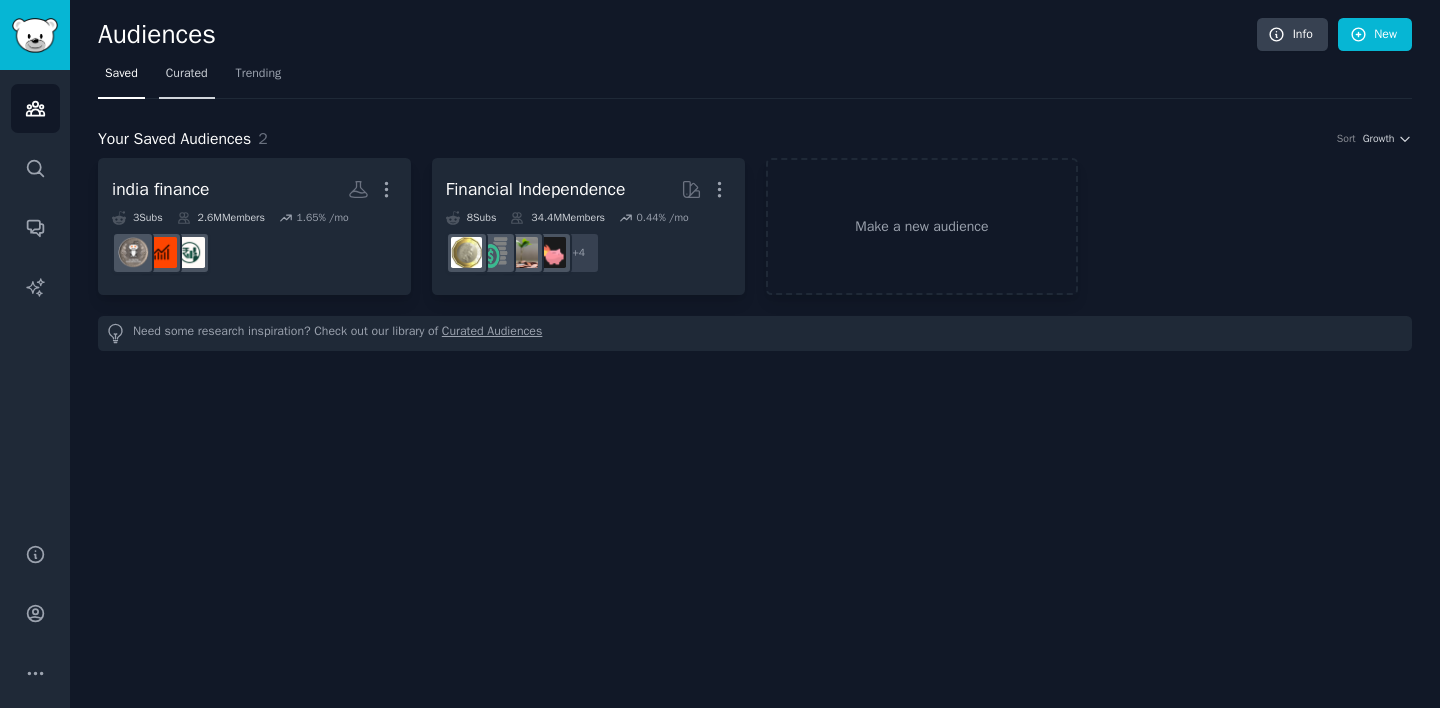 click on "Curated" at bounding box center (187, 74) 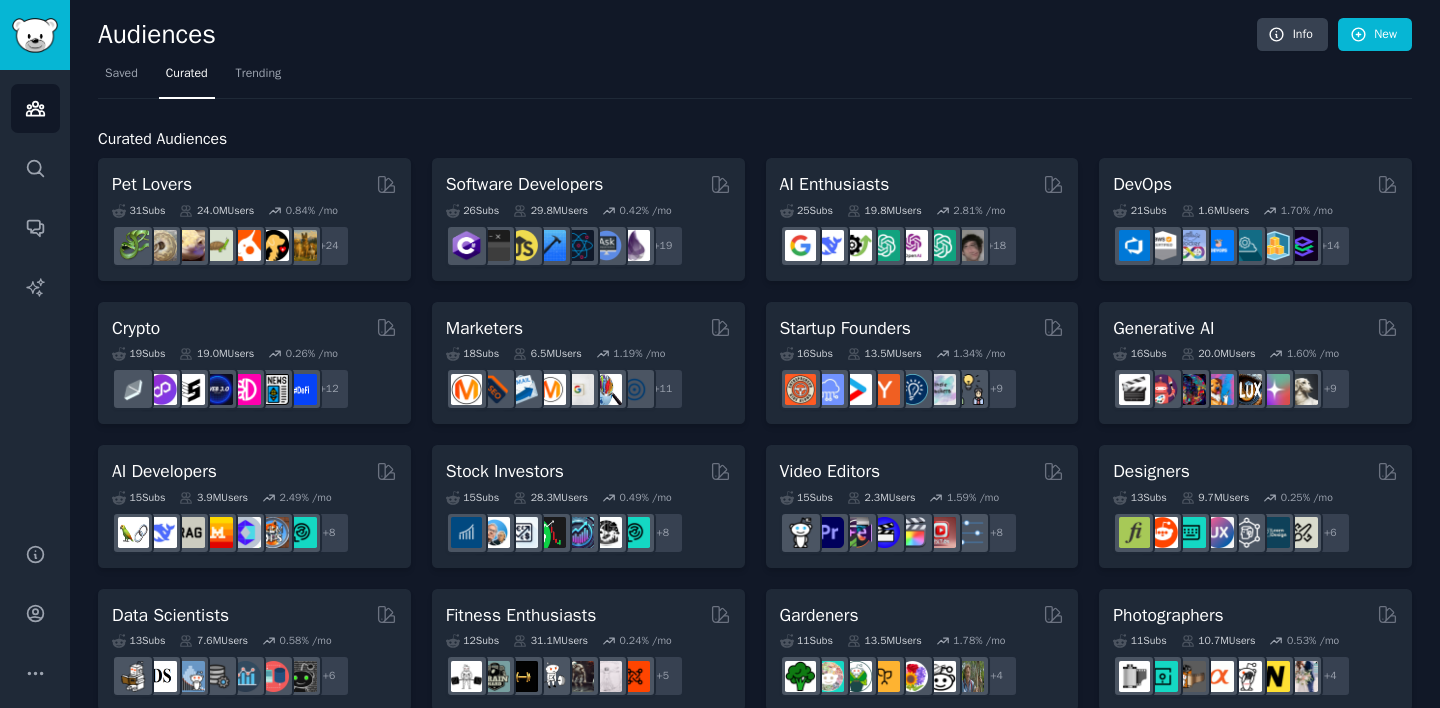 scroll, scrollTop: 0, scrollLeft: 0, axis: both 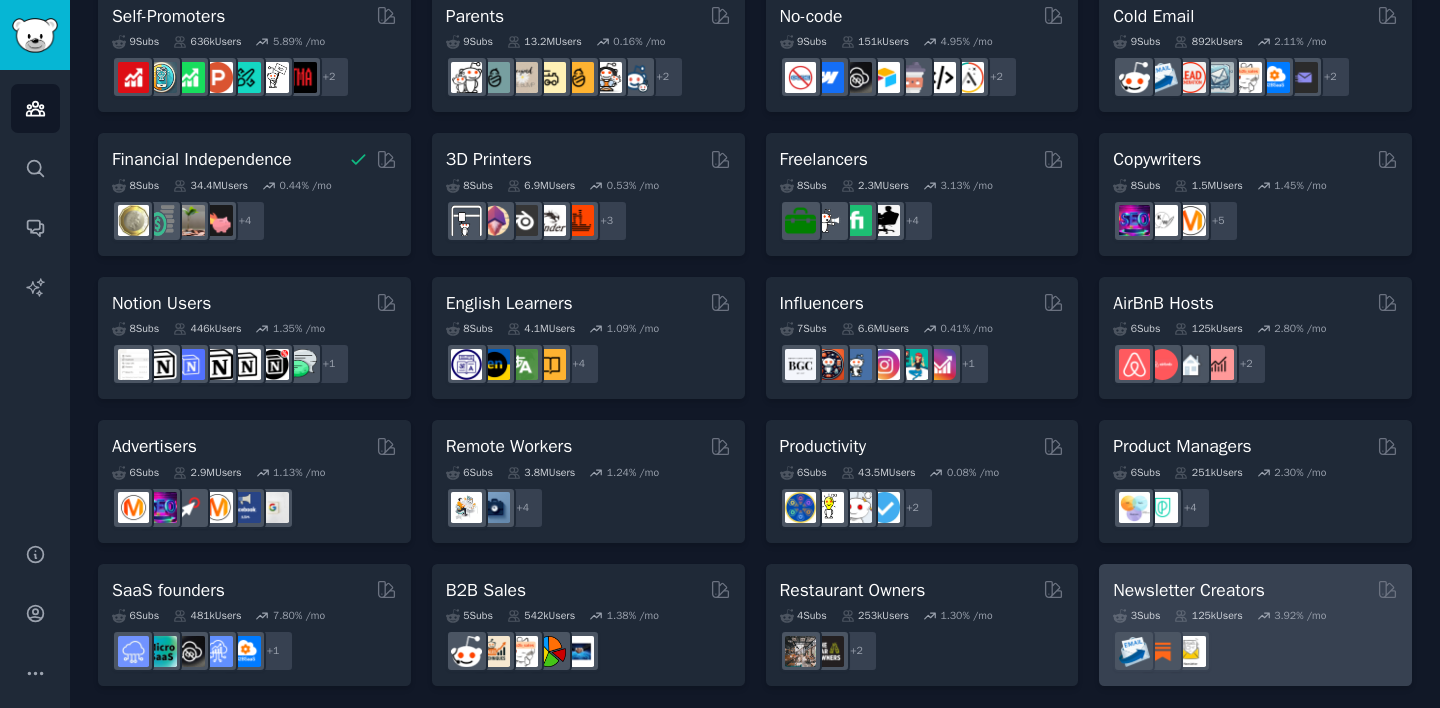 click on "Newsletter Creators" at bounding box center (1189, 590) 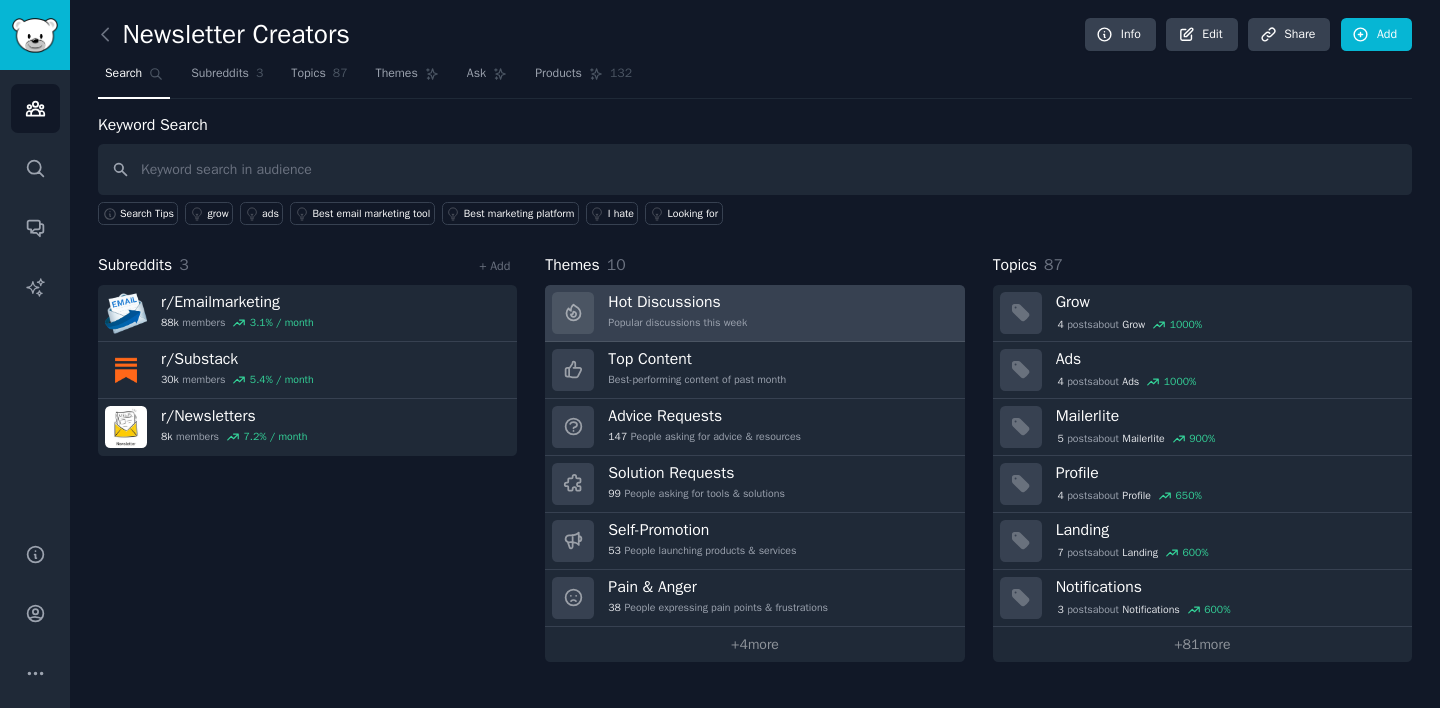click on "Hot Discussions" at bounding box center [677, 302] 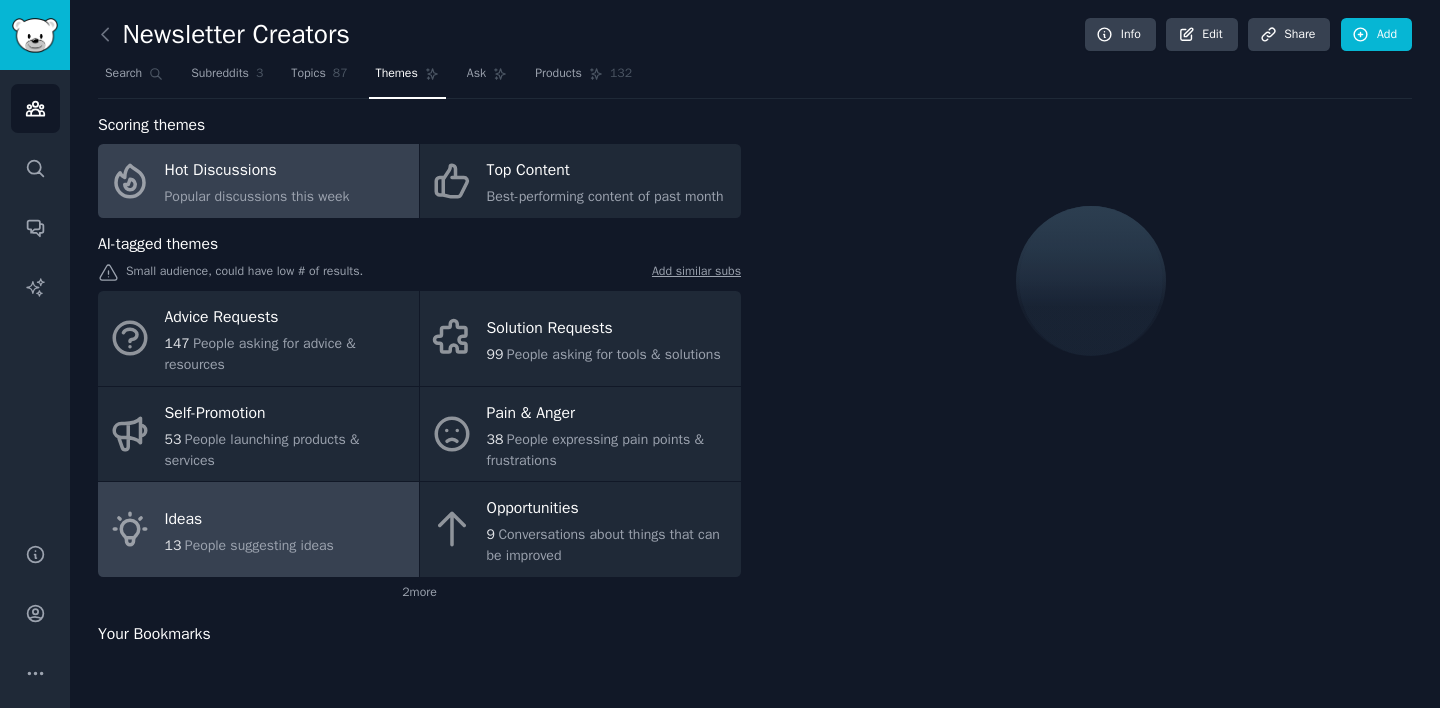 click on "Ideas" at bounding box center (249, 519) 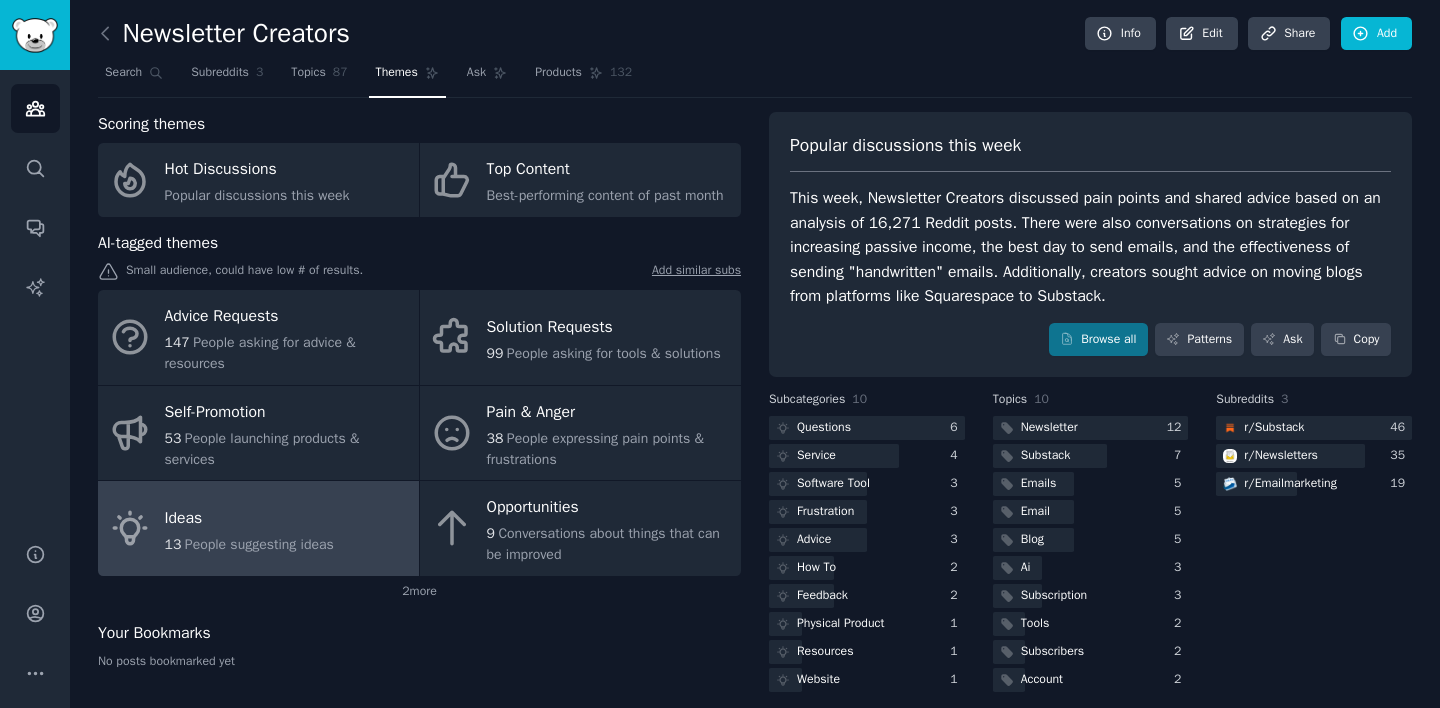 scroll, scrollTop: 0, scrollLeft: 0, axis: both 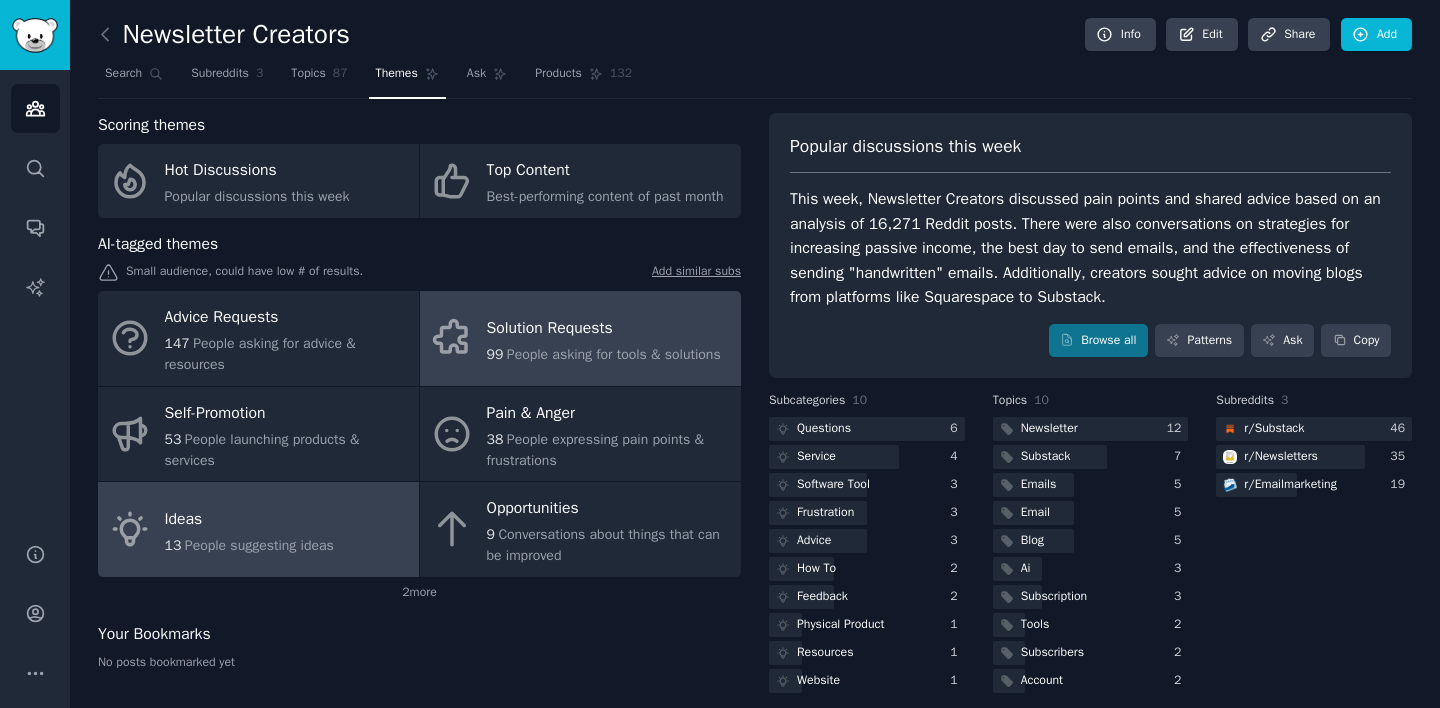 click on "People asking for tools & solutions" at bounding box center (614, 354) 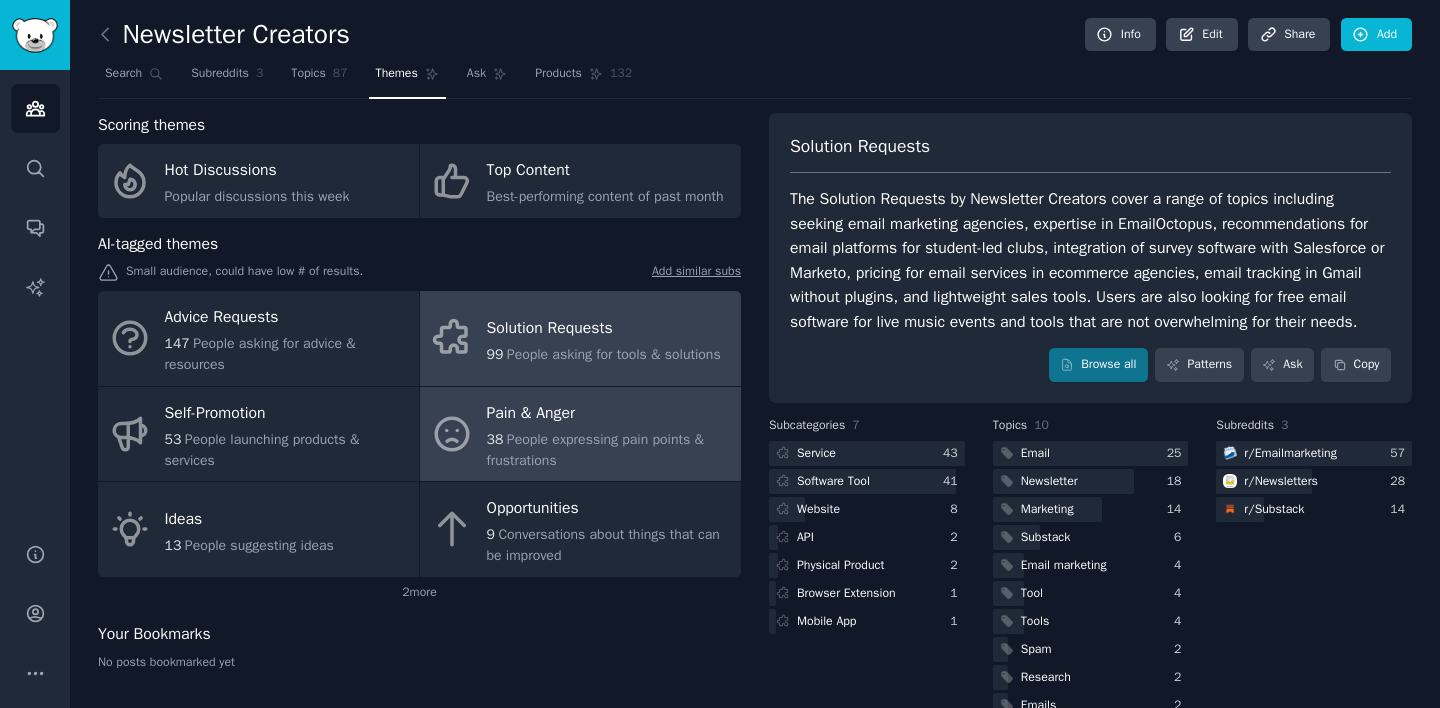 click on "People expressing pain points & frustrations" at bounding box center [595, 450] 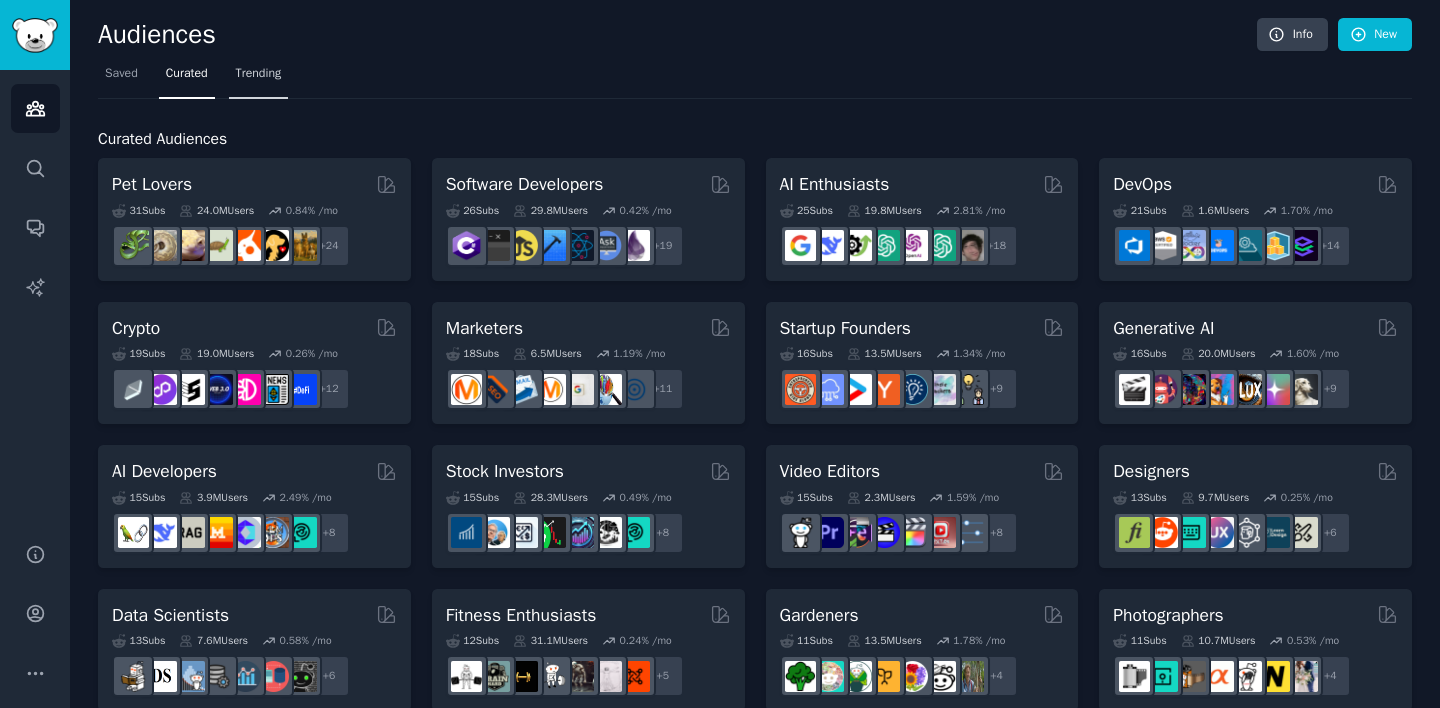 click on "Trending" at bounding box center (259, 74) 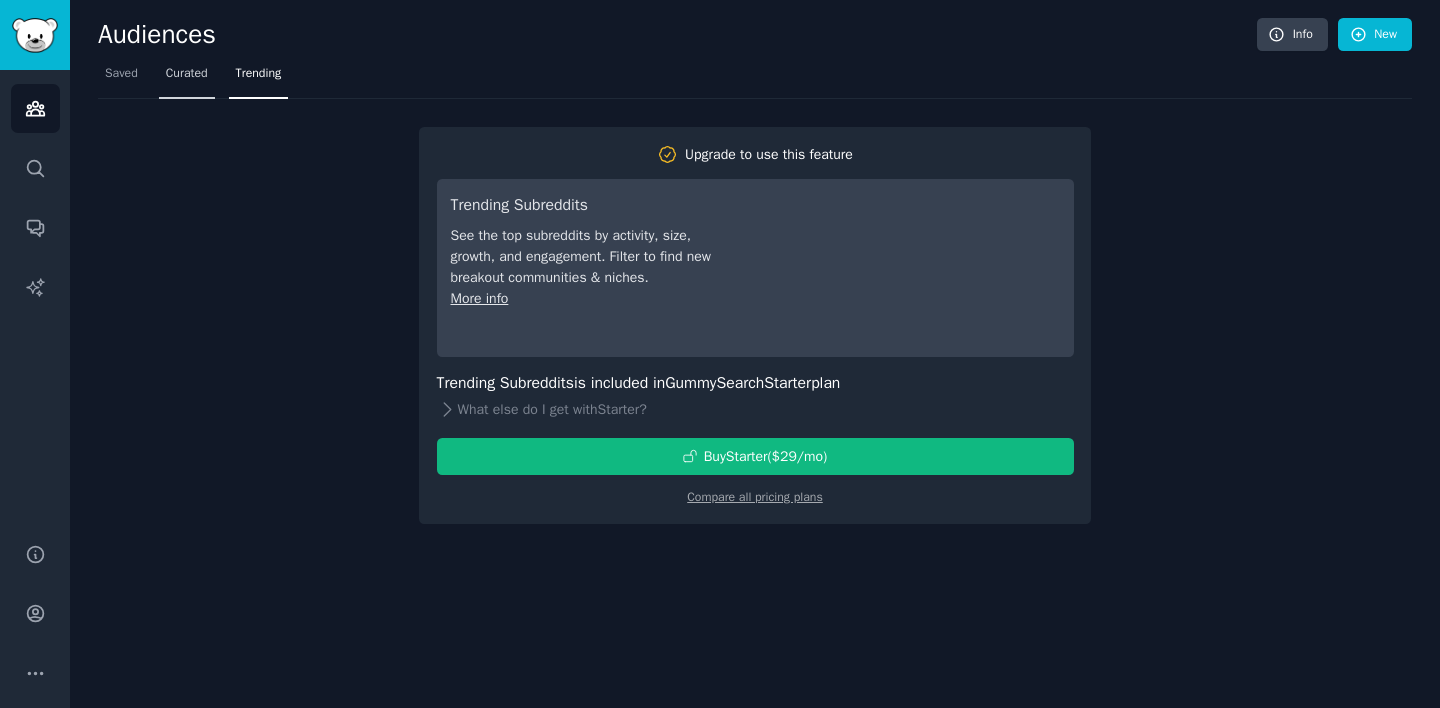 click on "Curated" at bounding box center [187, 74] 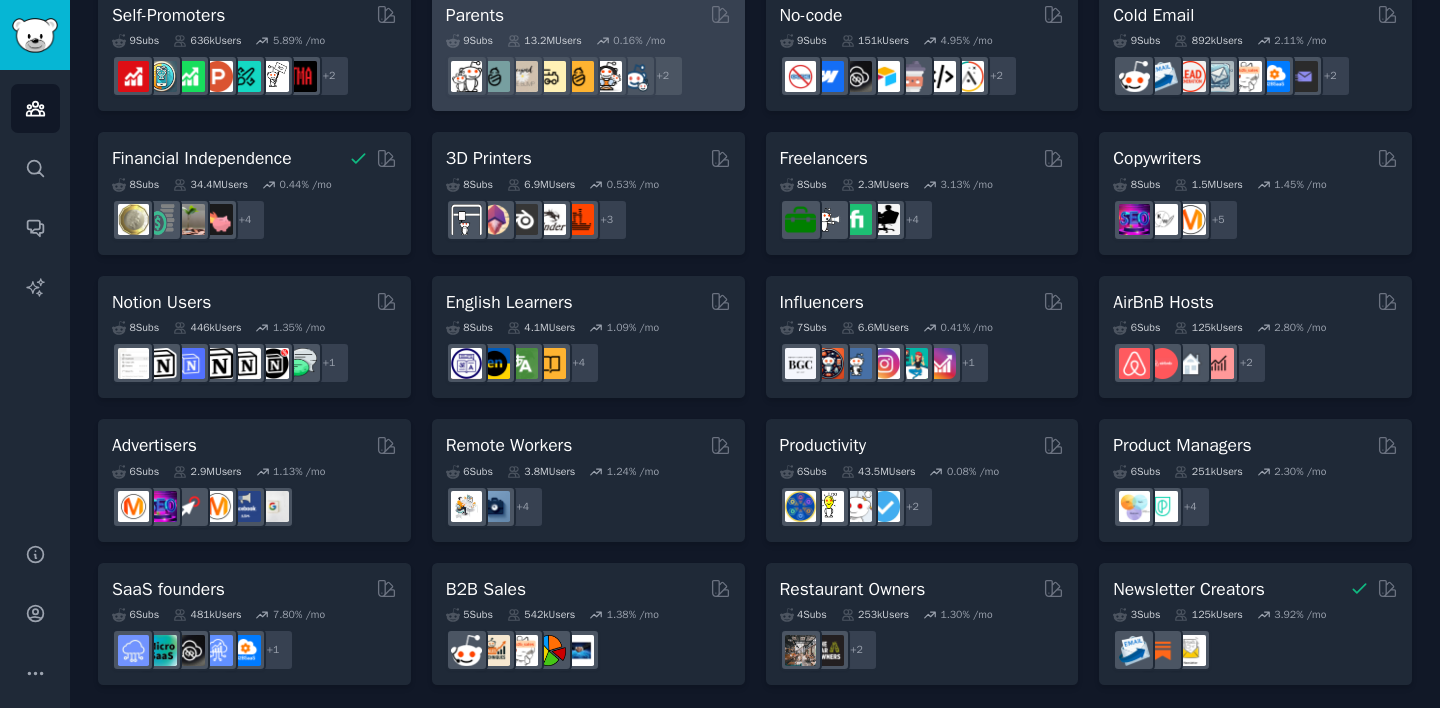 scroll, scrollTop: 886, scrollLeft: 0, axis: vertical 